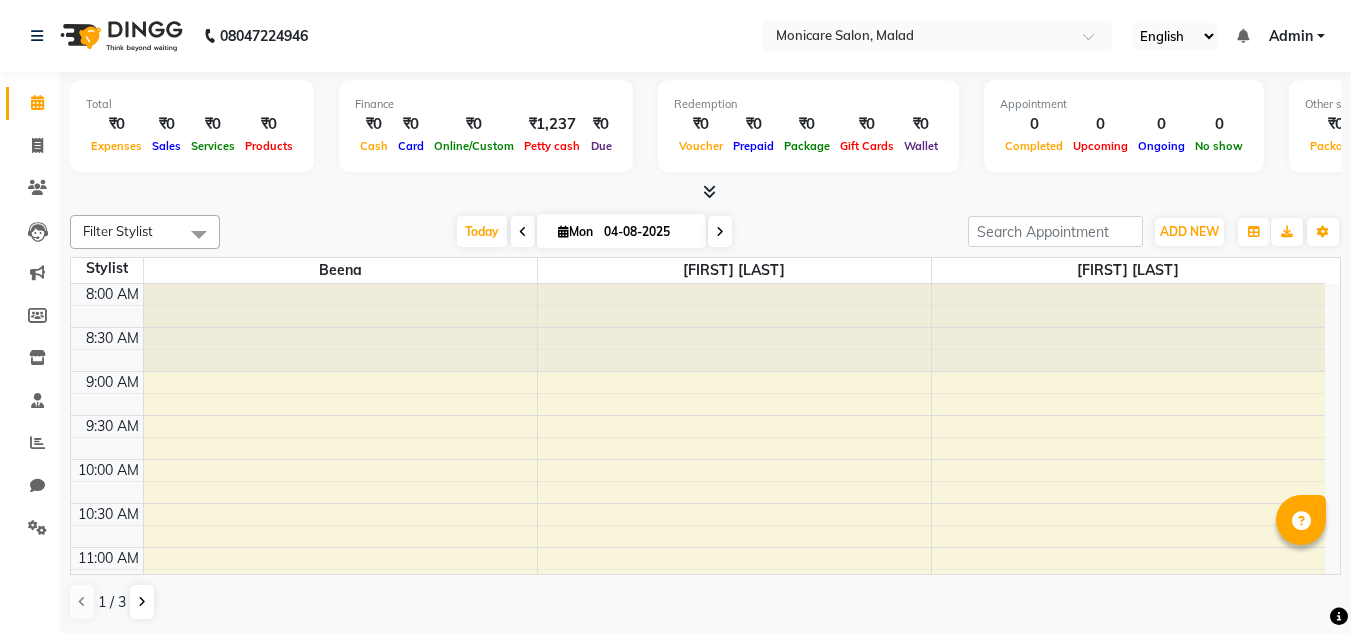 scroll, scrollTop: 0, scrollLeft: 0, axis: both 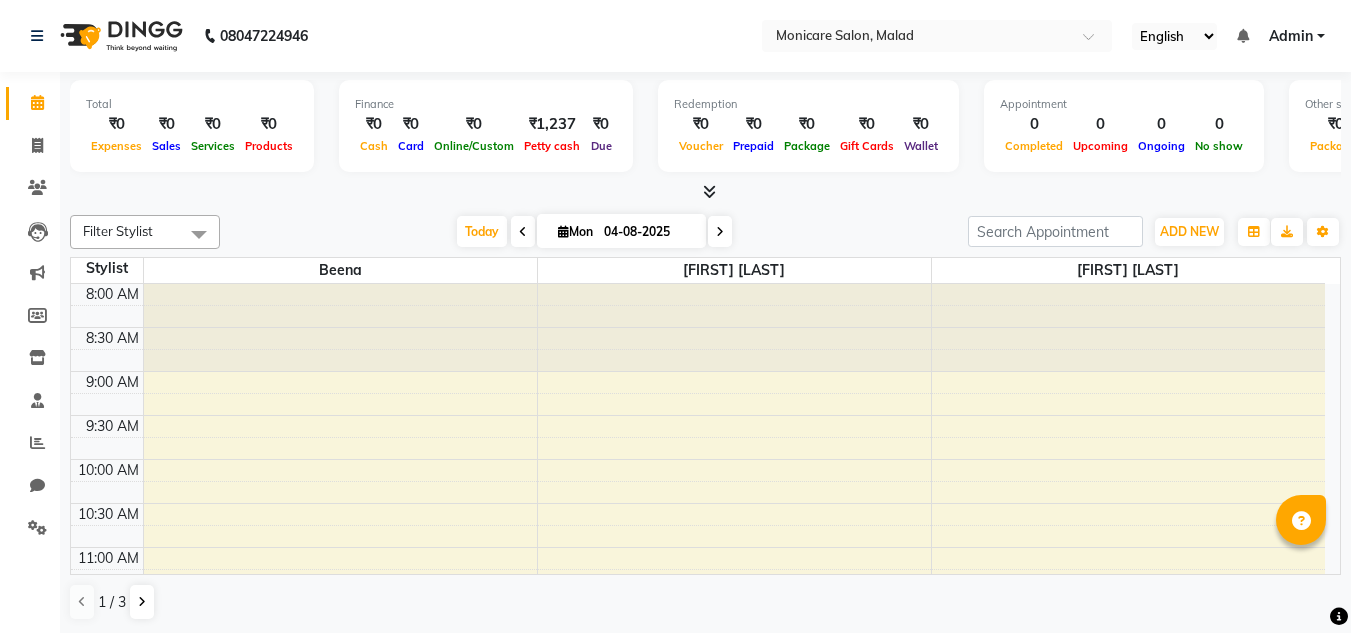 drag, startPoint x: 0, startPoint y: 0, endPoint x: 256, endPoint y: 349, distance: 432.82443 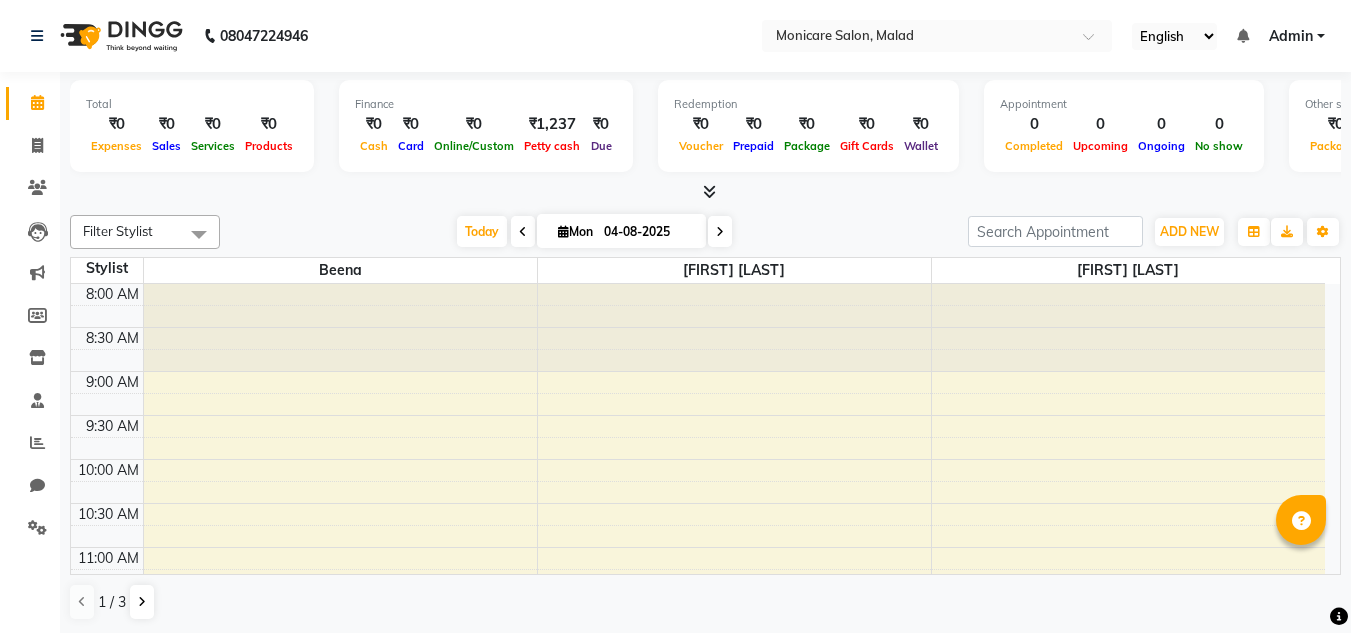 click at bounding box center [340, 328] 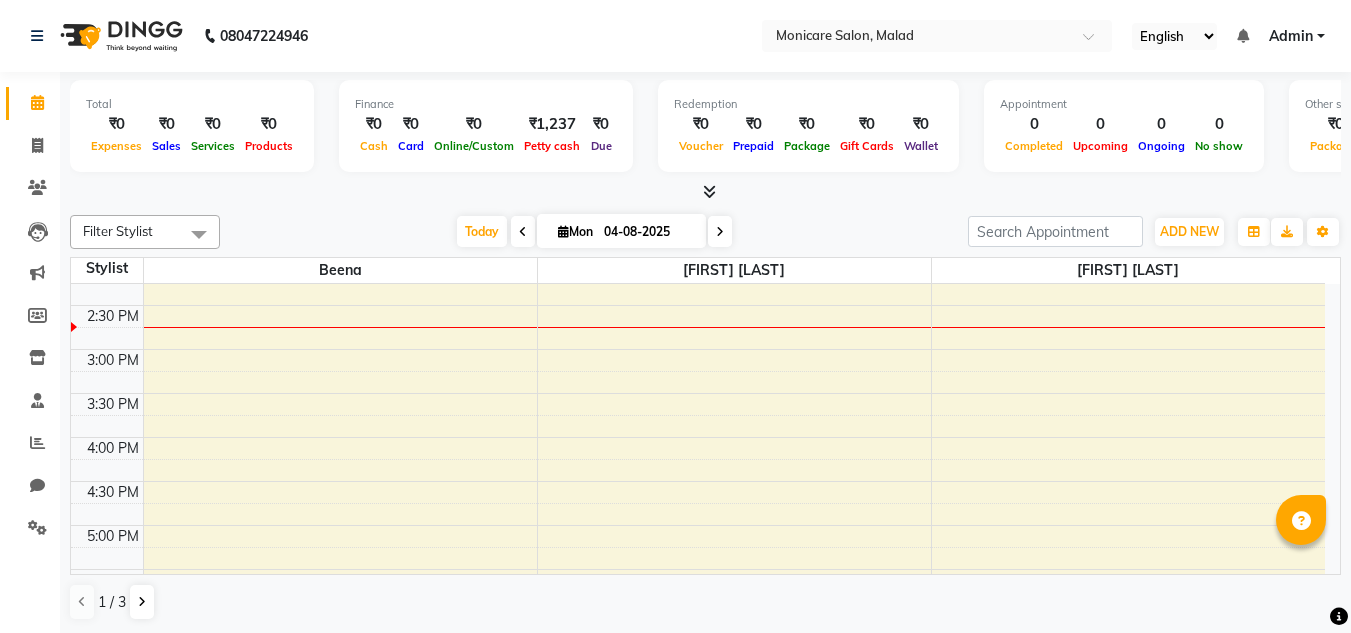 scroll, scrollTop: 549, scrollLeft: 0, axis: vertical 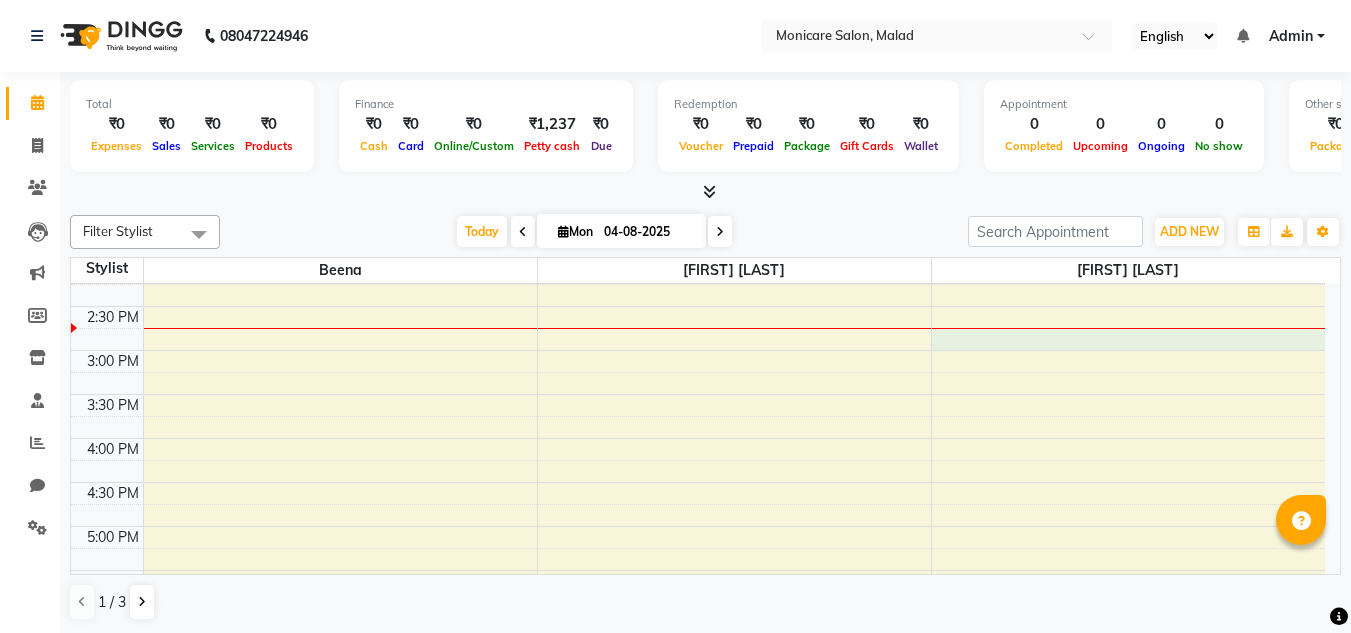 click on "8:00 AM 8:30 AM 9:00 AM 9:30 AM 10:00 AM 10:30 AM 11:00 AM 11:30 AM 12:00 PM 12:30 PM 1:00 PM 1:30 PM 2:00 PM 2:30 PM 3:00 PM 3:30 PM 4:00 PM 4:30 PM 5:00 PM 5:30 PM 6:00 PM 6:30 PM 7:00 PM 7:30 PM 8:00 PM 8:30 PM" at bounding box center [698, 306] 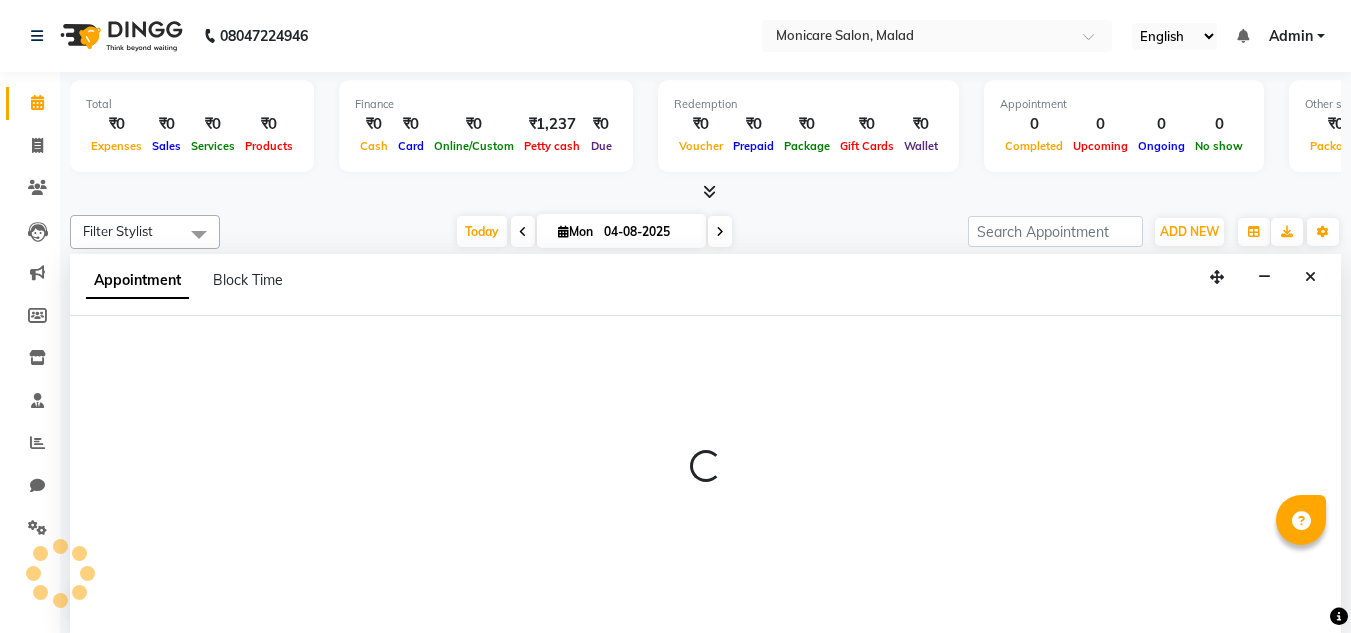 click at bounding box center (705, 475) 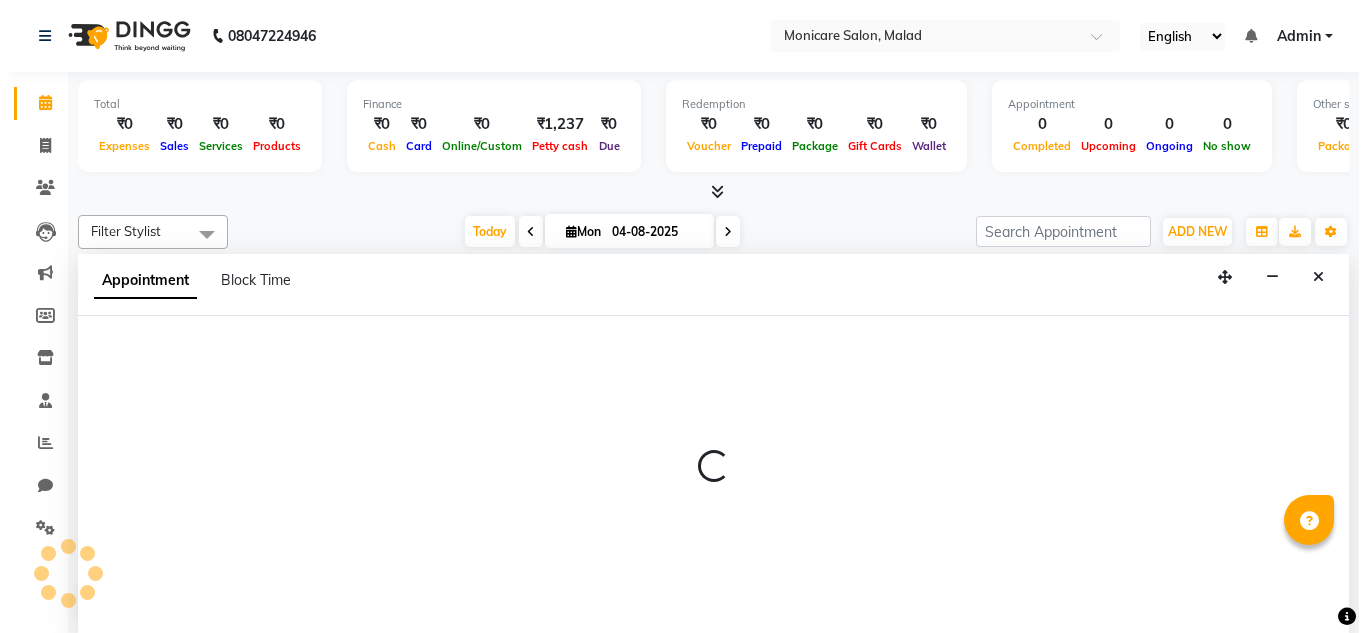 scroll, scrollTop: 1, scrollLeft: 0, axis: vertical 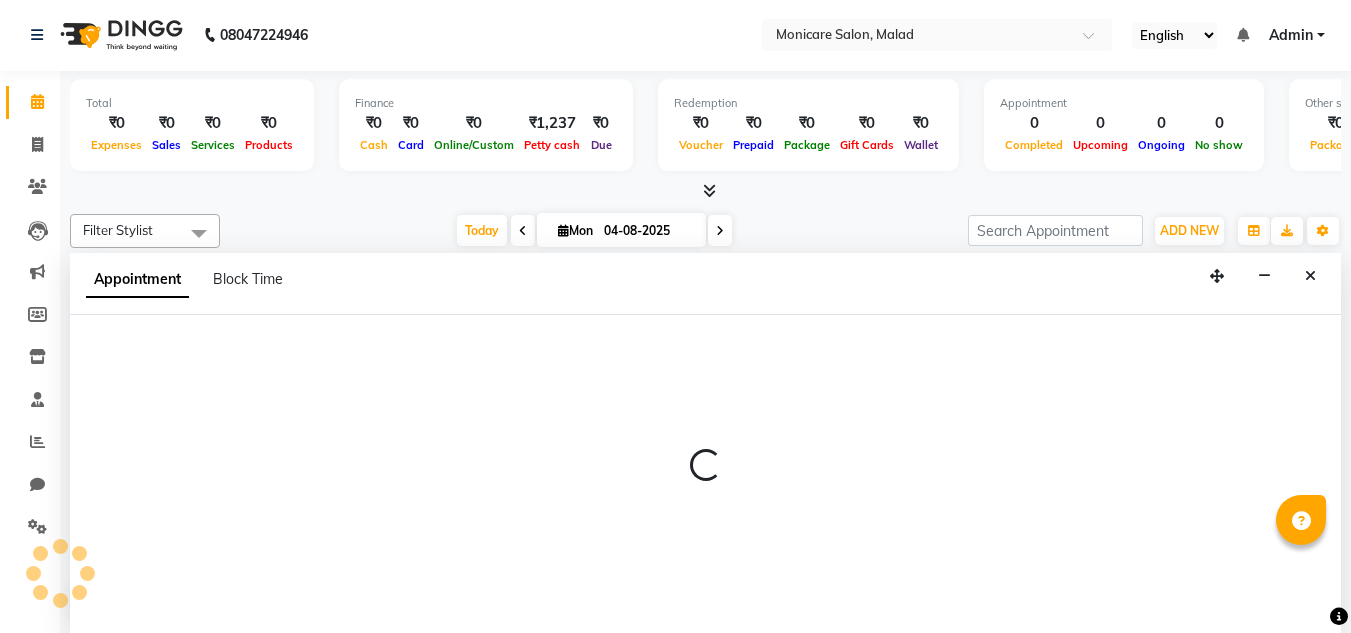 select on "[NUMBER]" 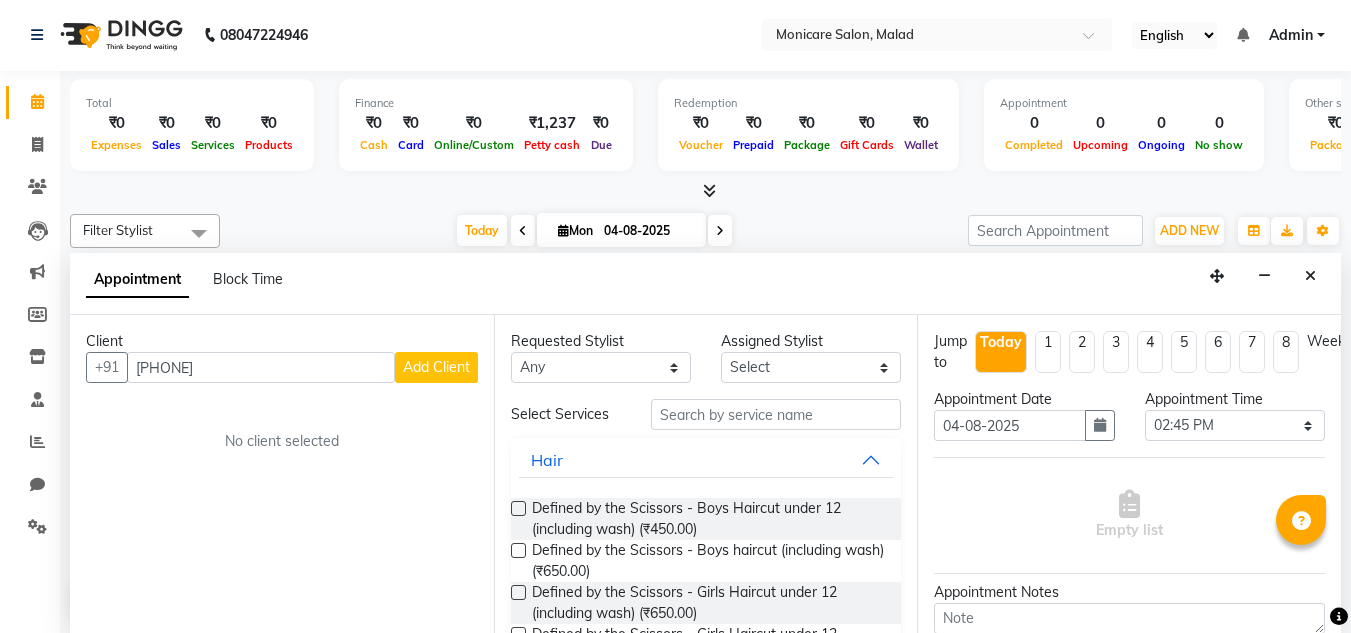 type on "[PHONE]" 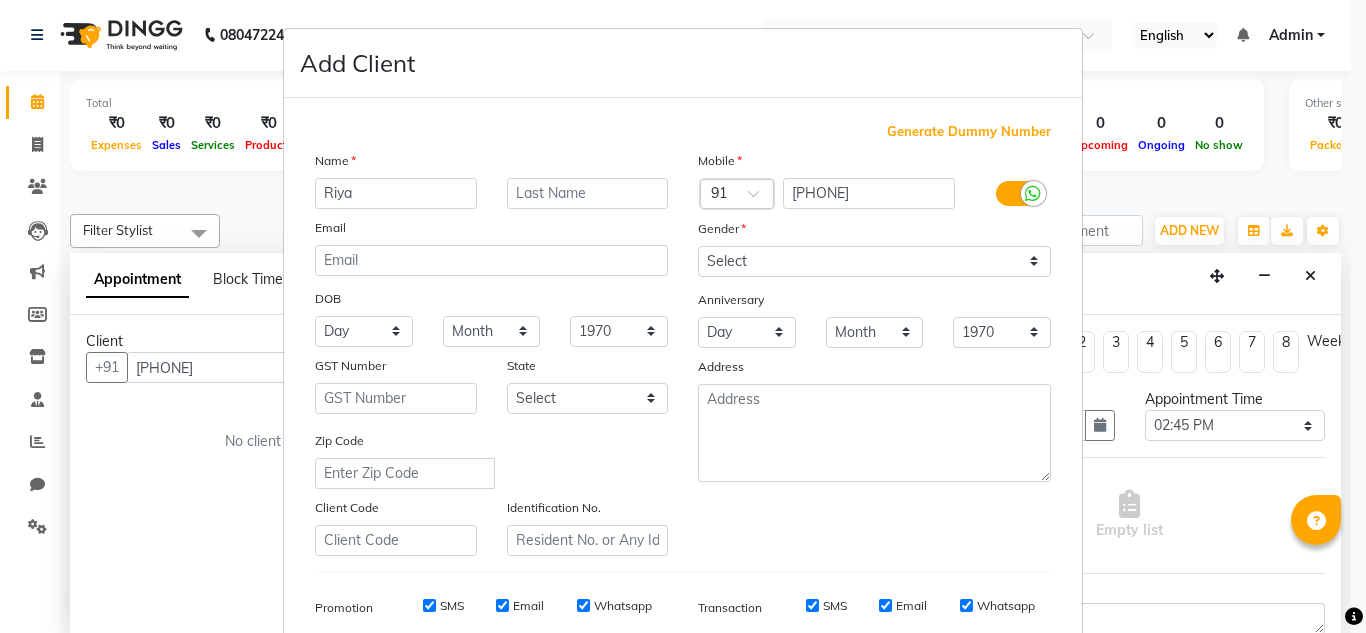 type on "Riya" 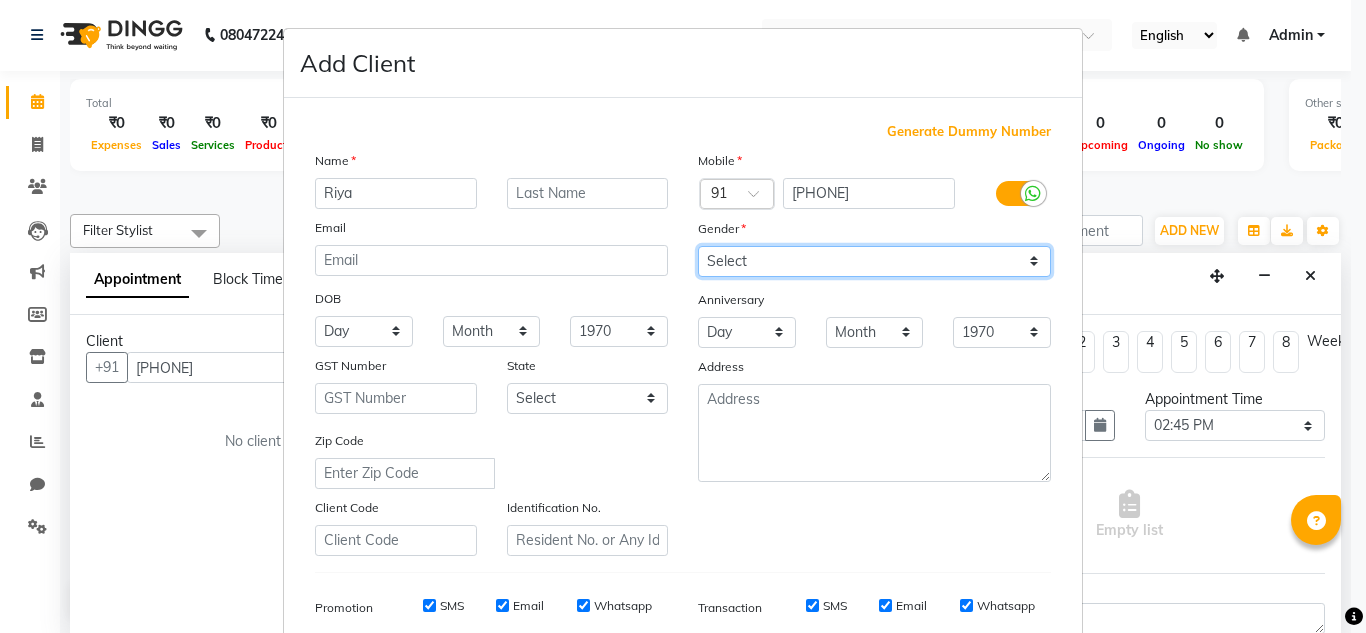 click on "Select Male Female Other Prefer Not To Say" at bounding box center [874, 261] 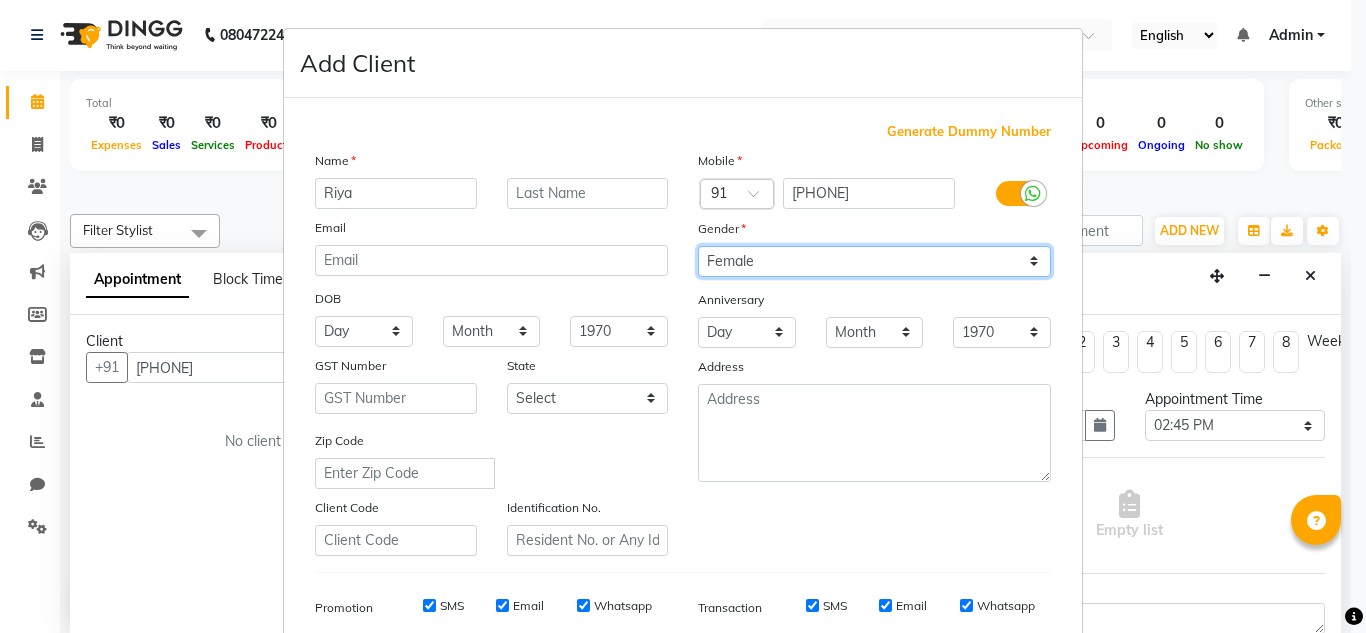 click on "Select Male Female Other Prefer Not To Say" at bounding box center [874, 261] 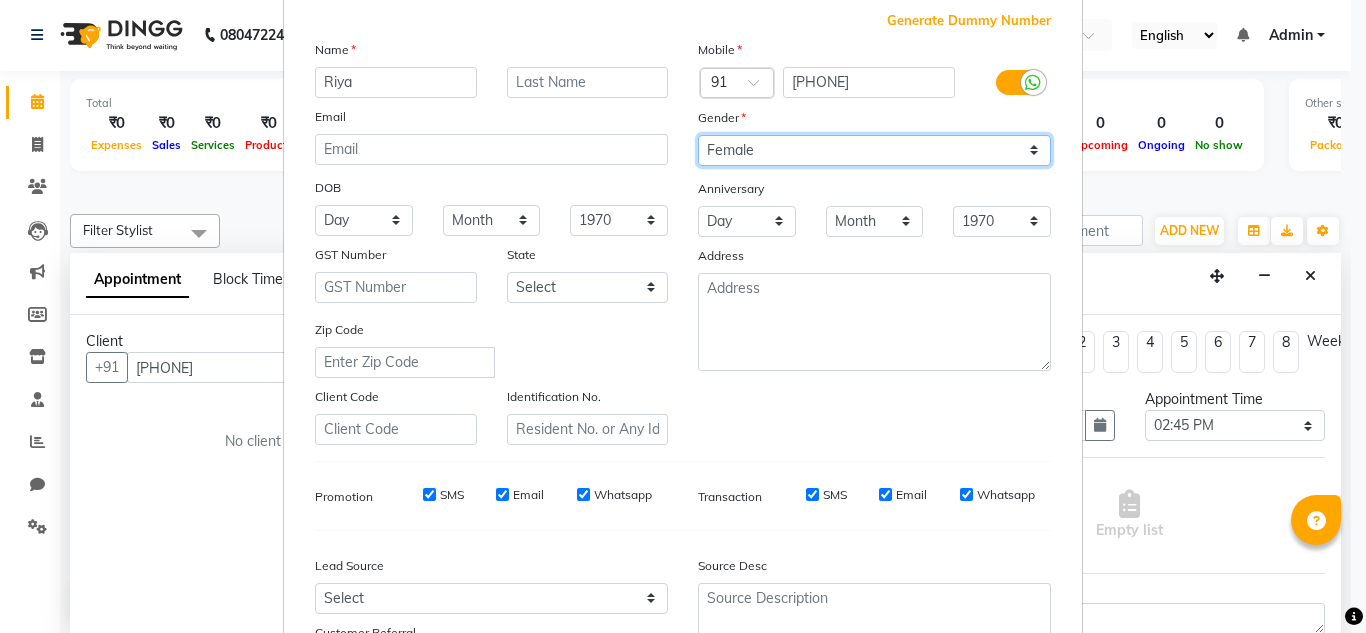 scroll, scrollTop: 94, scrollLeft: 0, axis: vertical 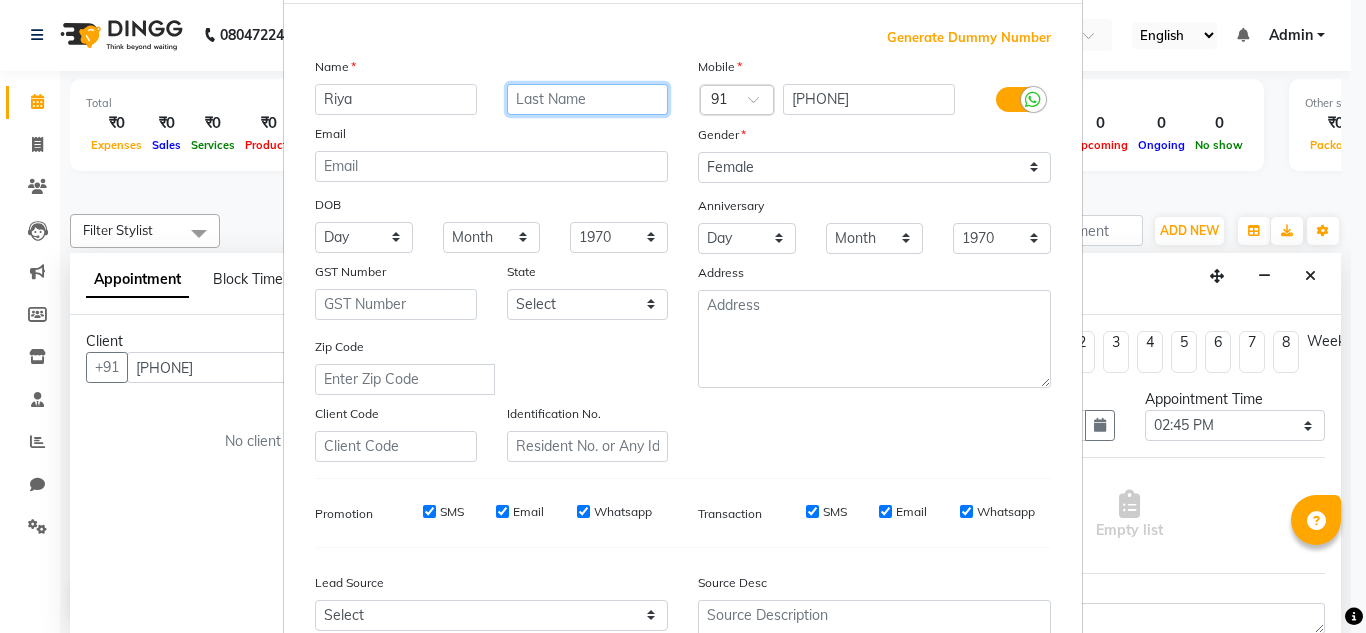 click at bounding box center [588, 99] 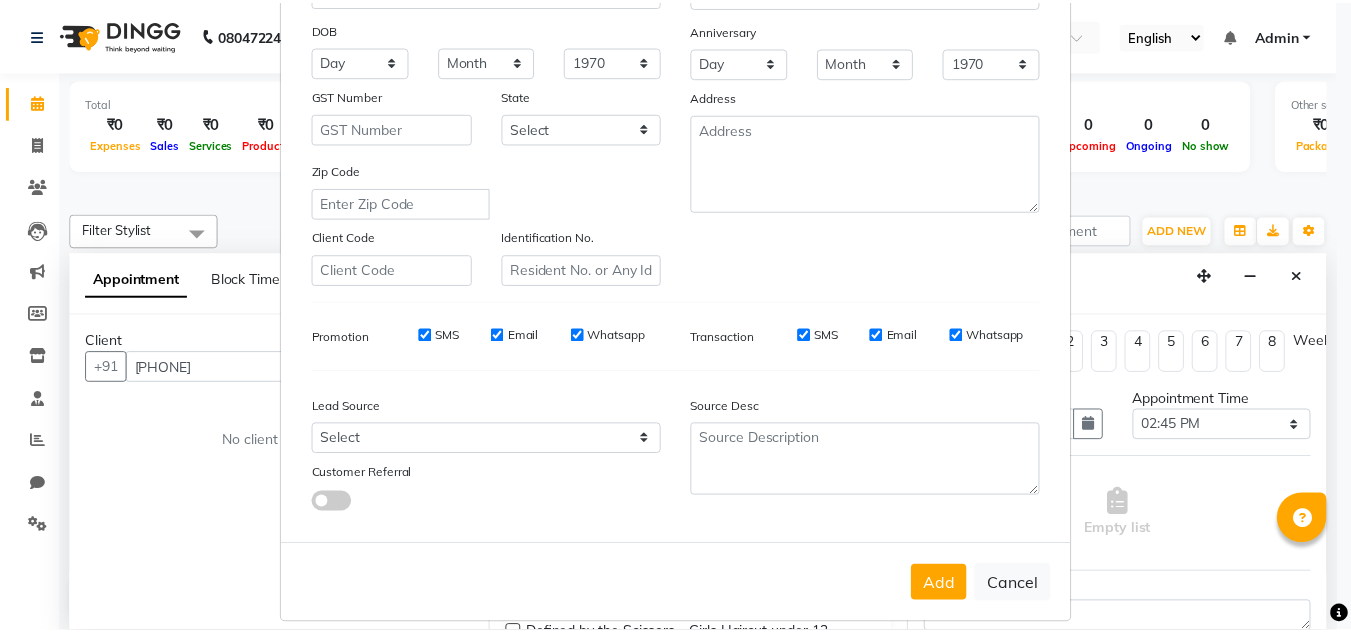 scroll, scrollTop: 290, scrollLeft: 0, axis: vertical 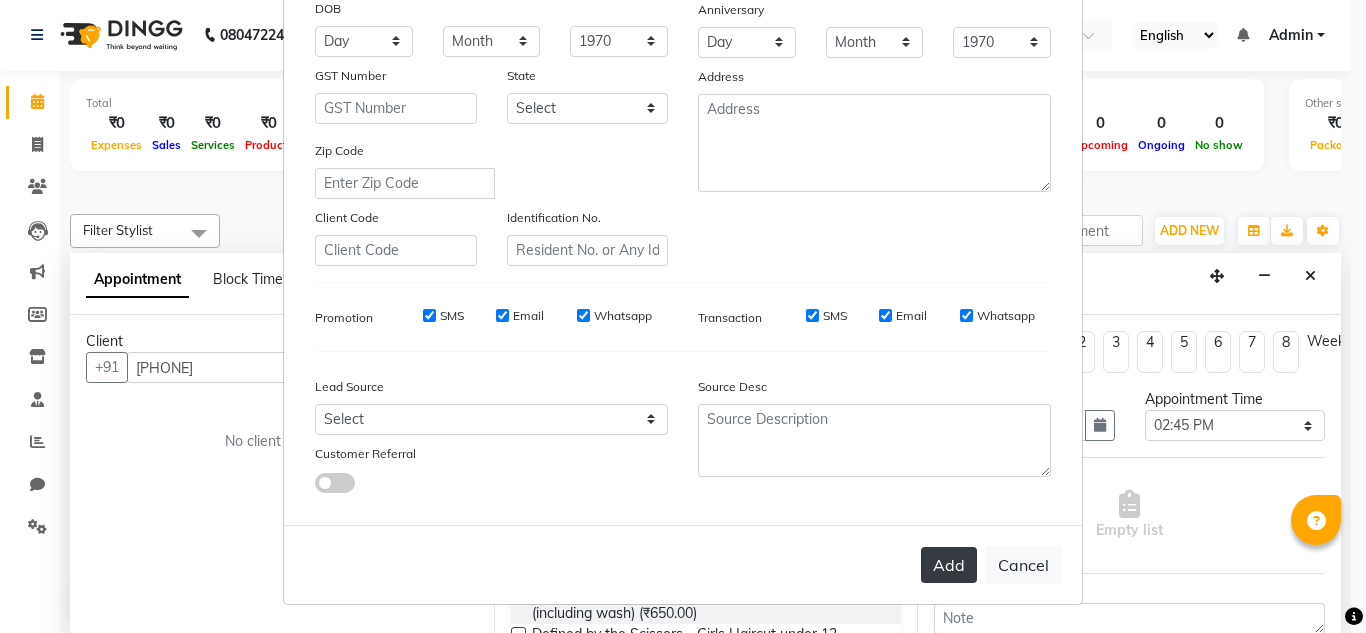 type on "." 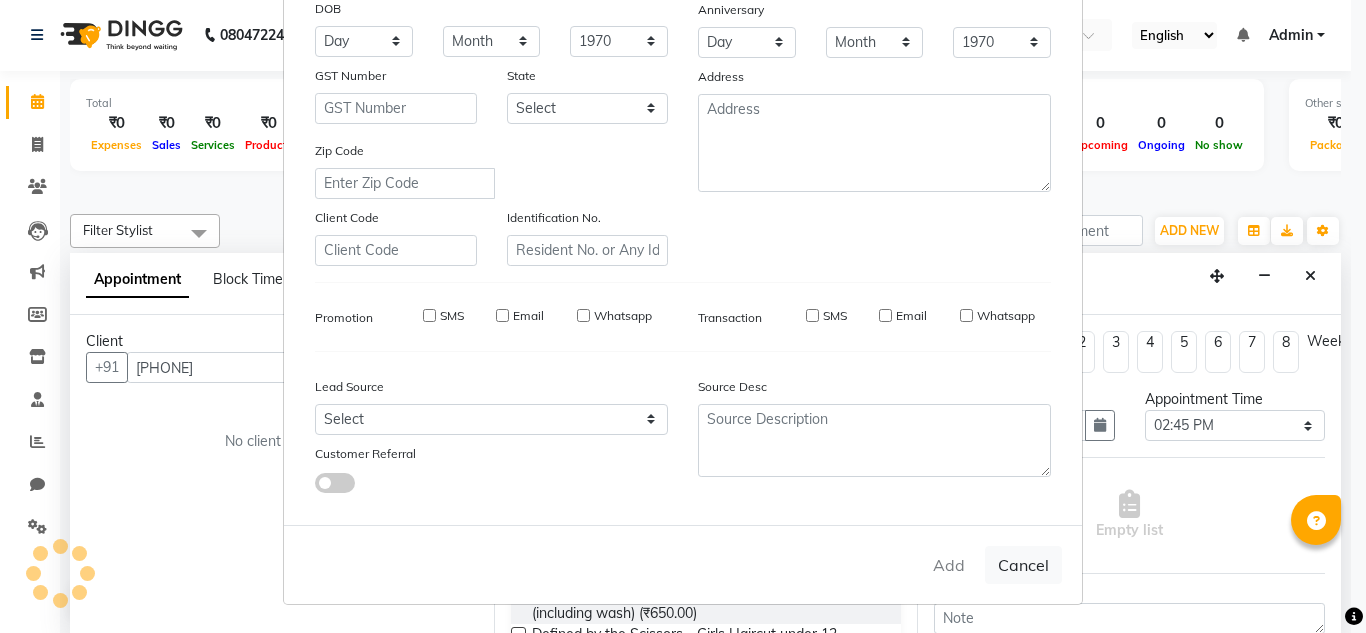 type 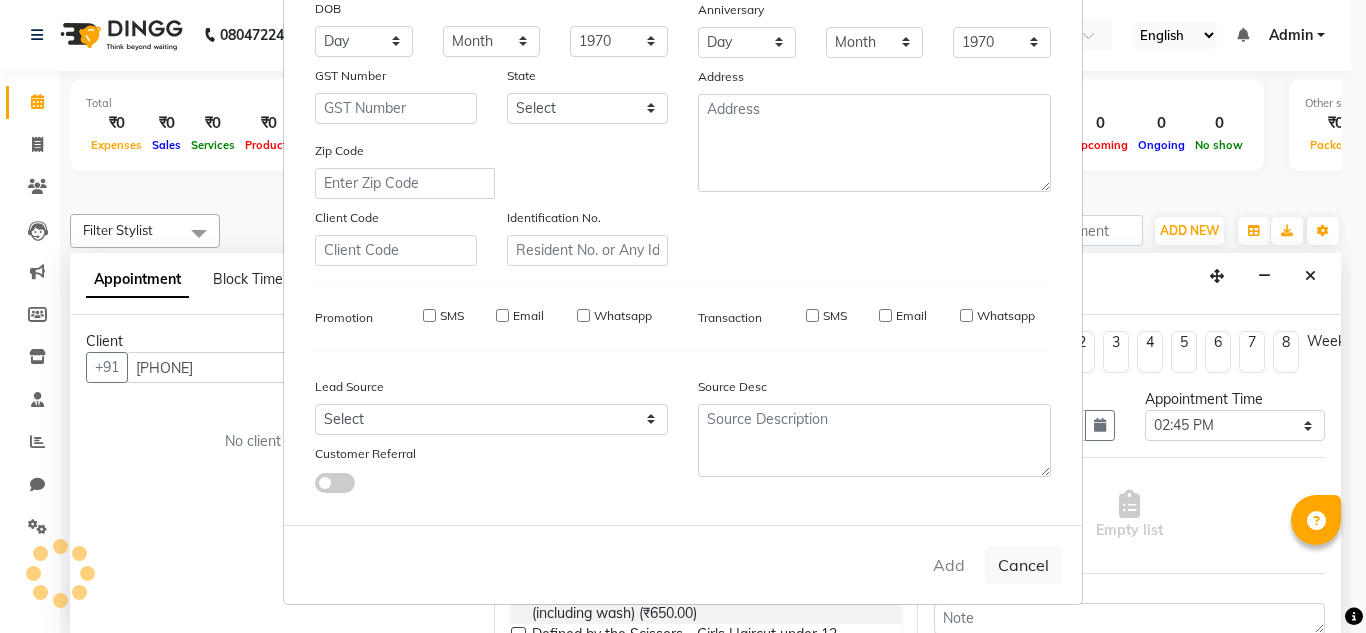 select 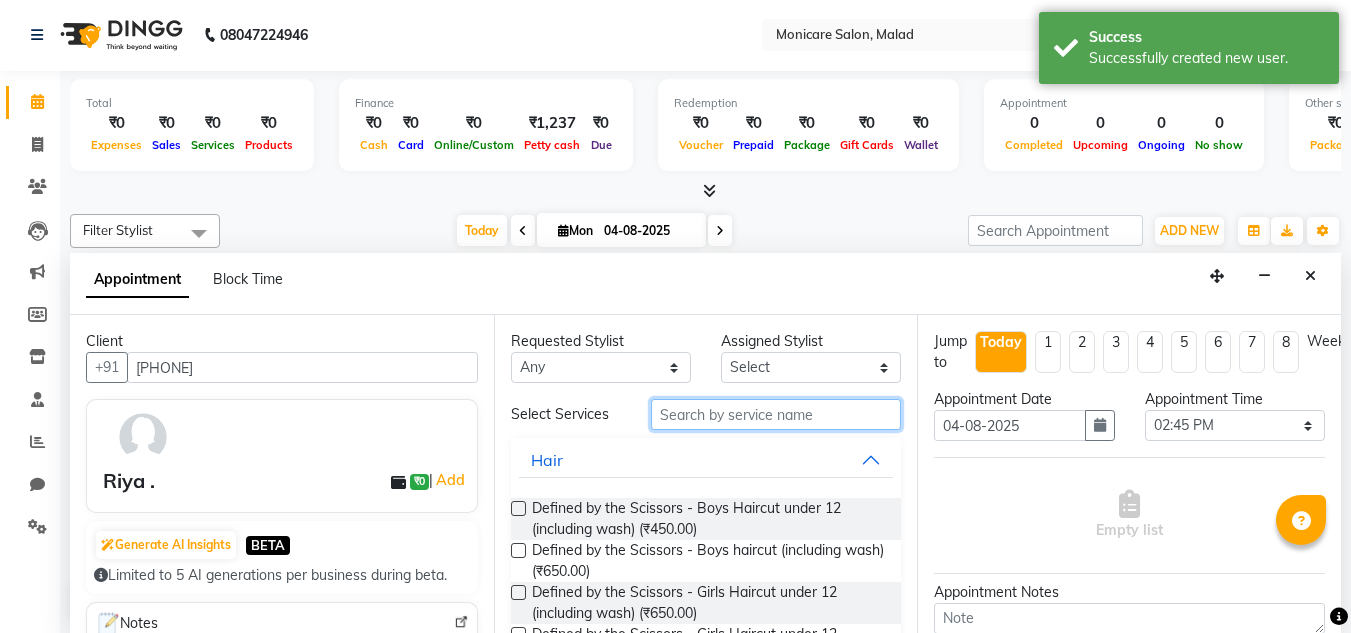 click at bounding box center [776, 414] 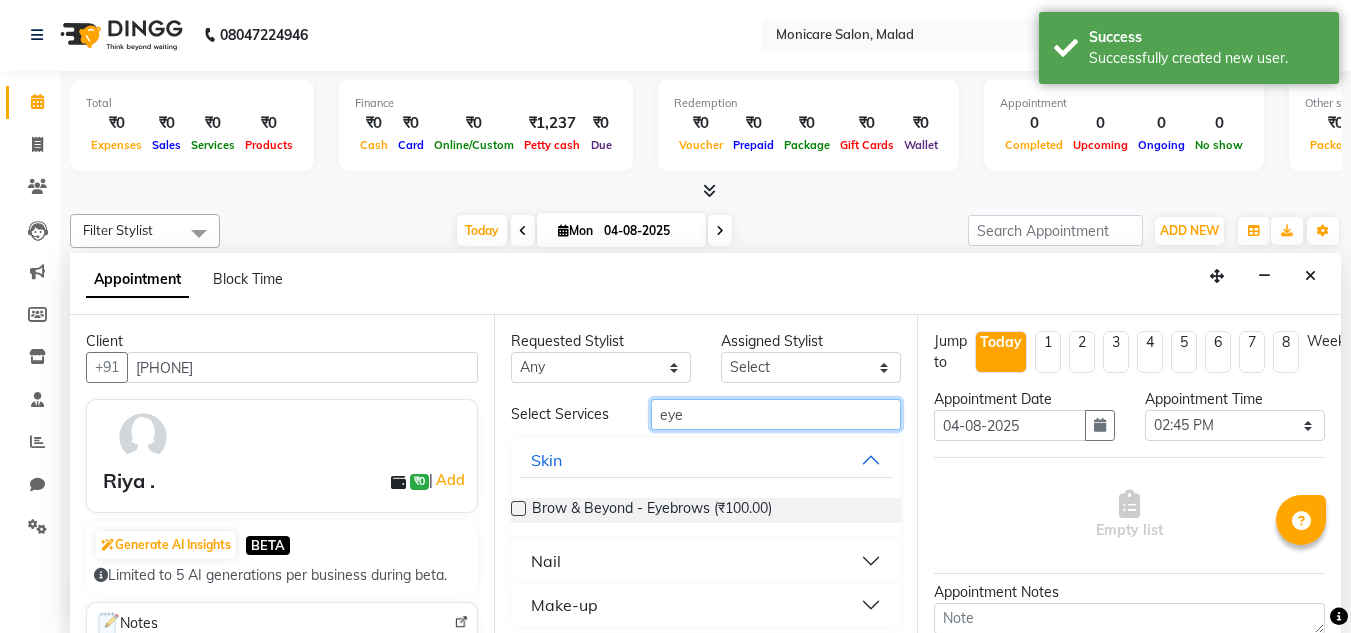 type on "eye" 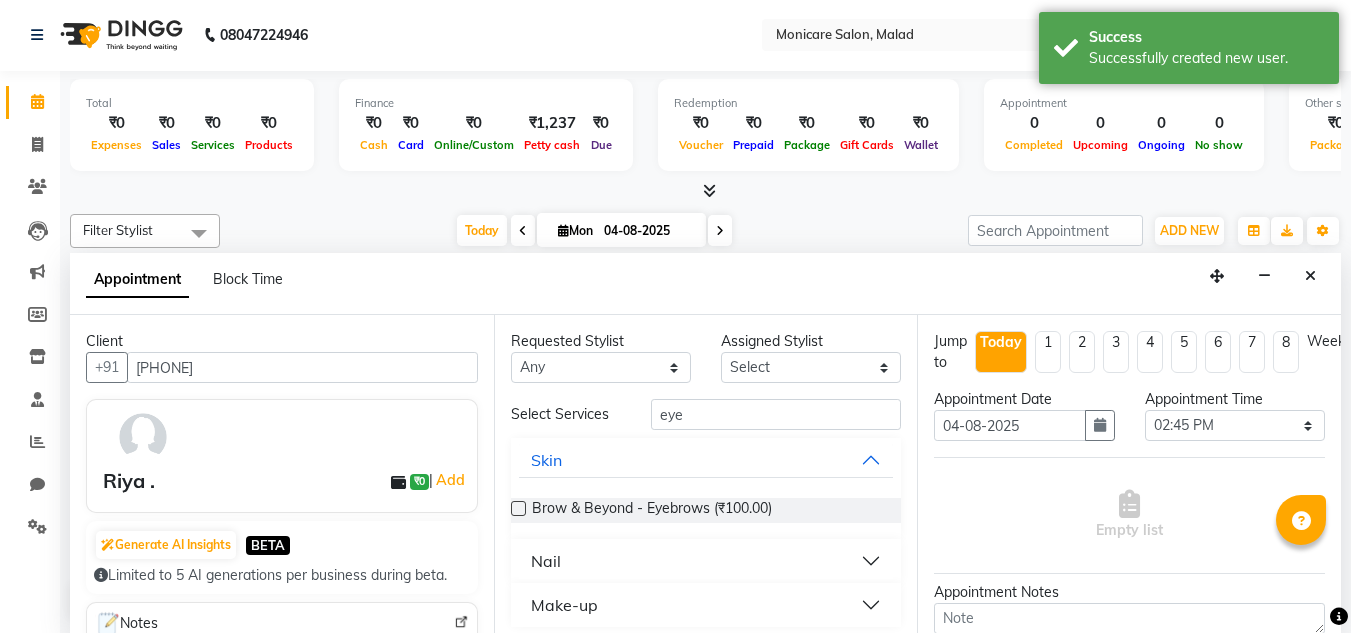 click at bounding box center [518, 508] 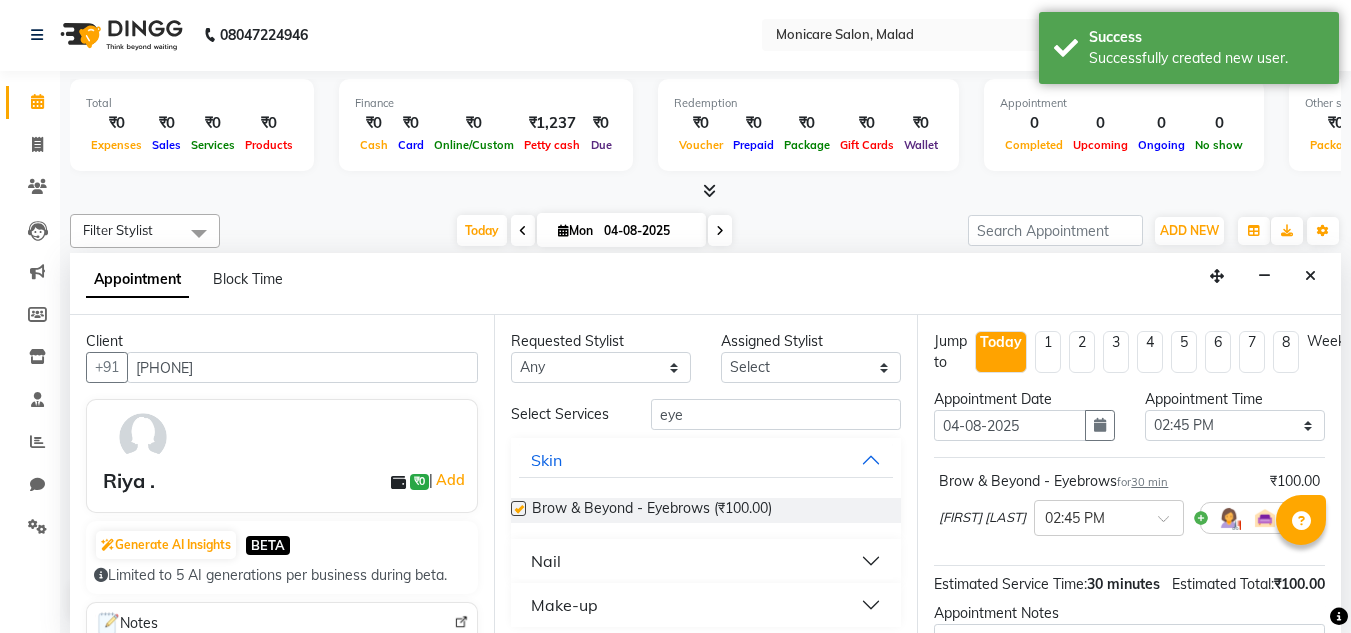 checkbox on "false" 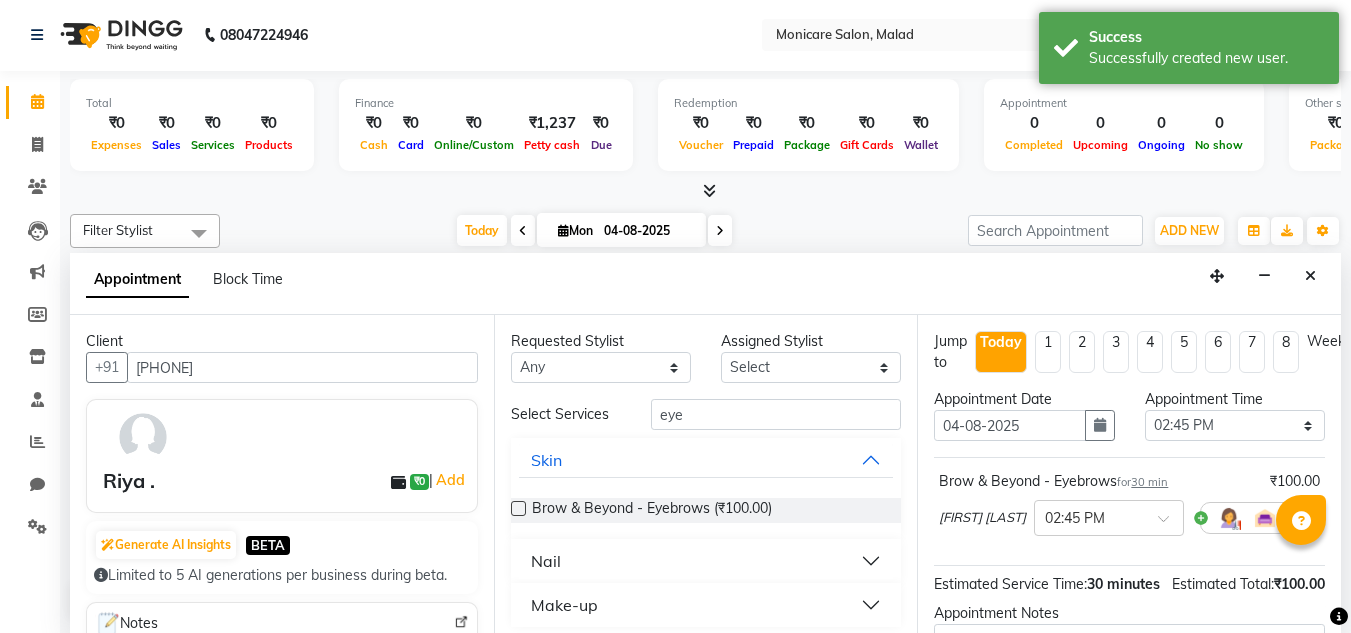 scroll, scrollTop: 247, scrollLeft: 0, axis: vertical 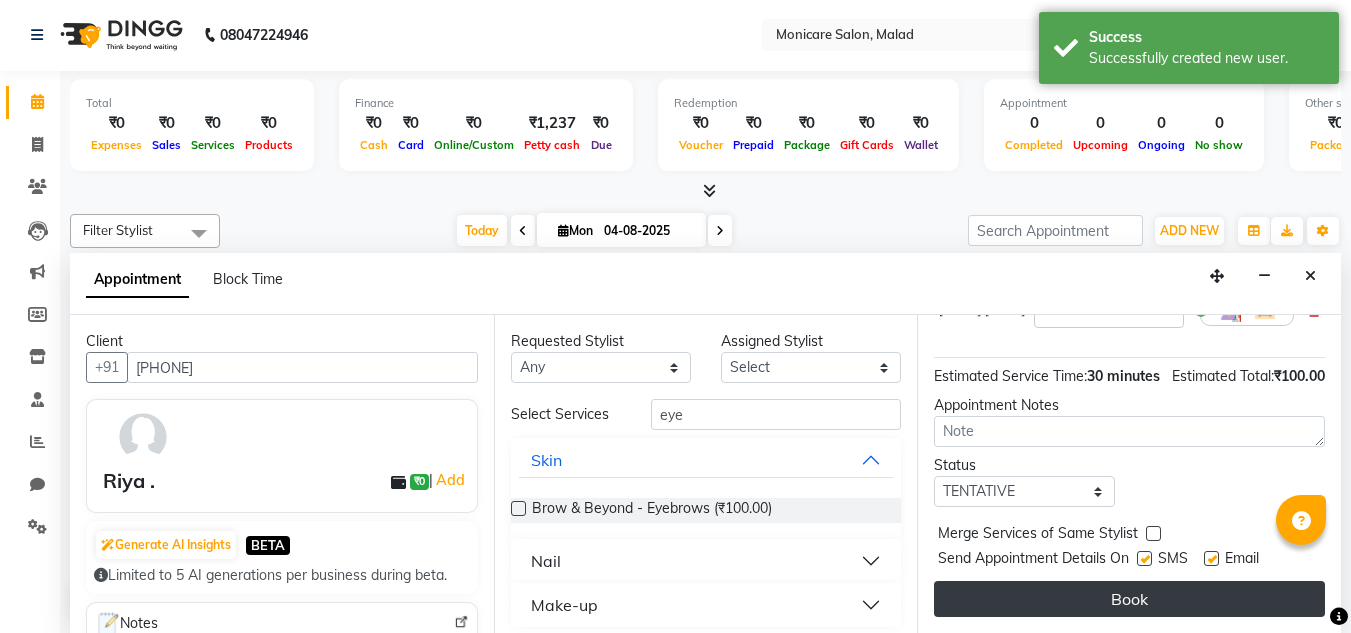 click on "Book" at bounding box center (1129, 599) 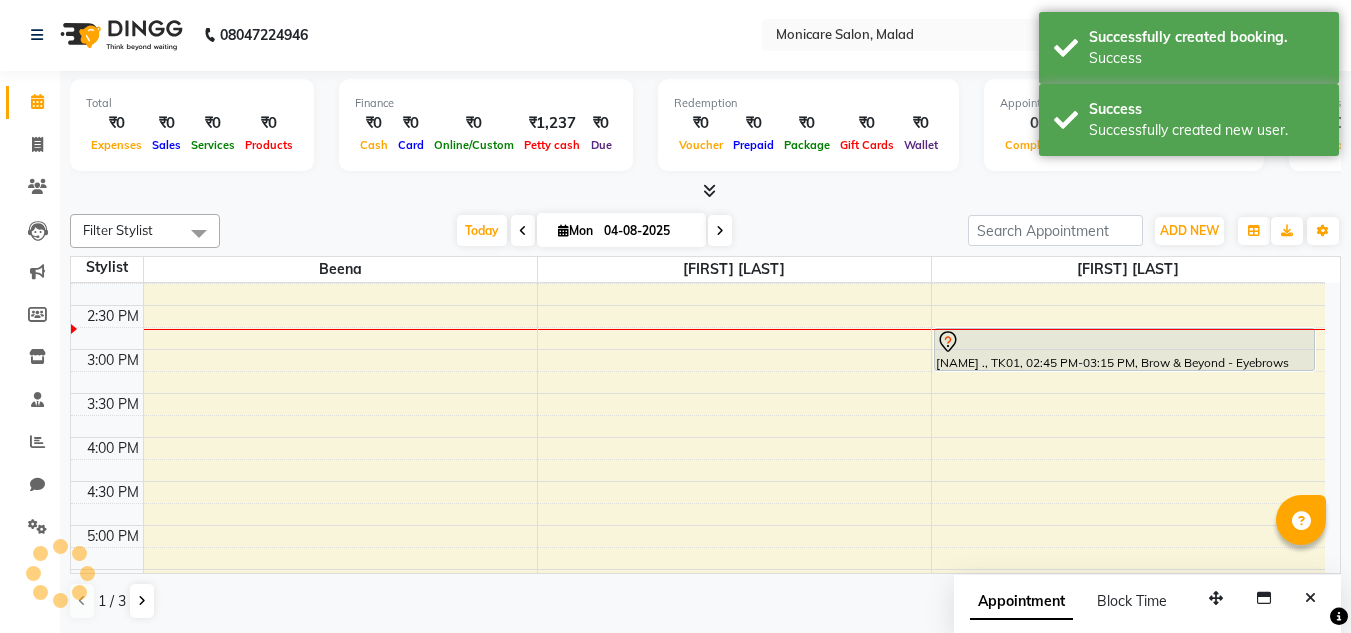 scroll, scrollTop: 0, scrollLeft: 0, axis: both 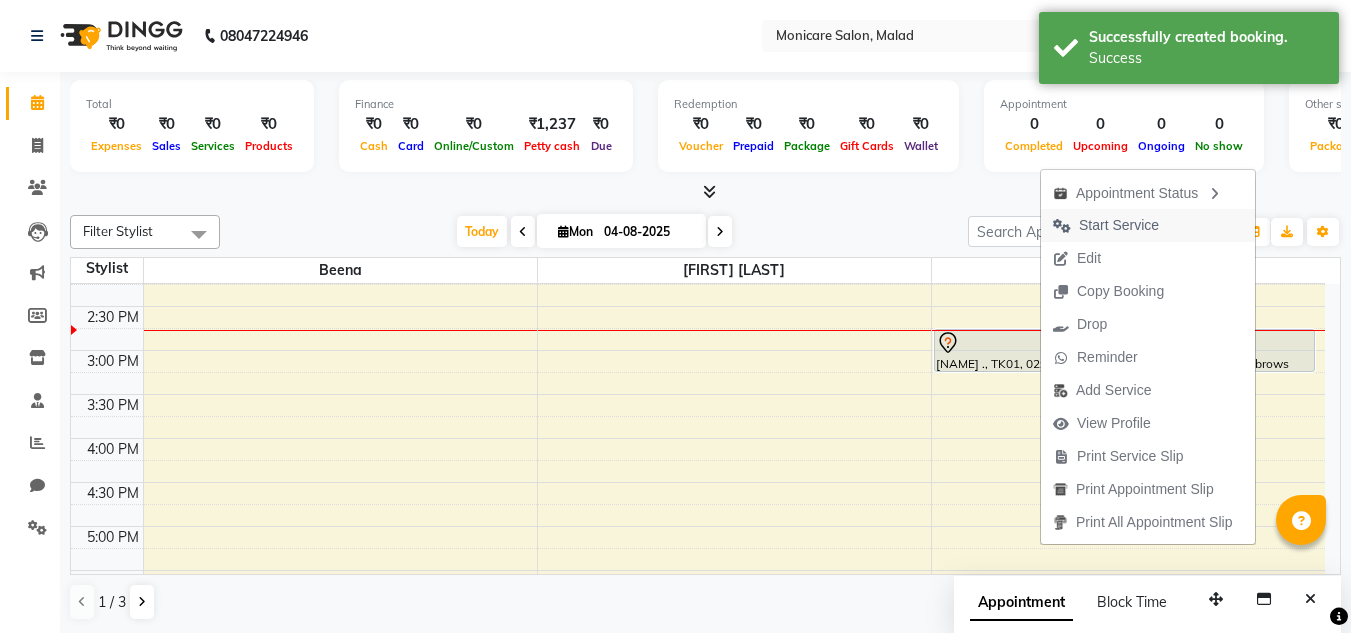 click on "Start Service" at bounding box center (1119, 225) 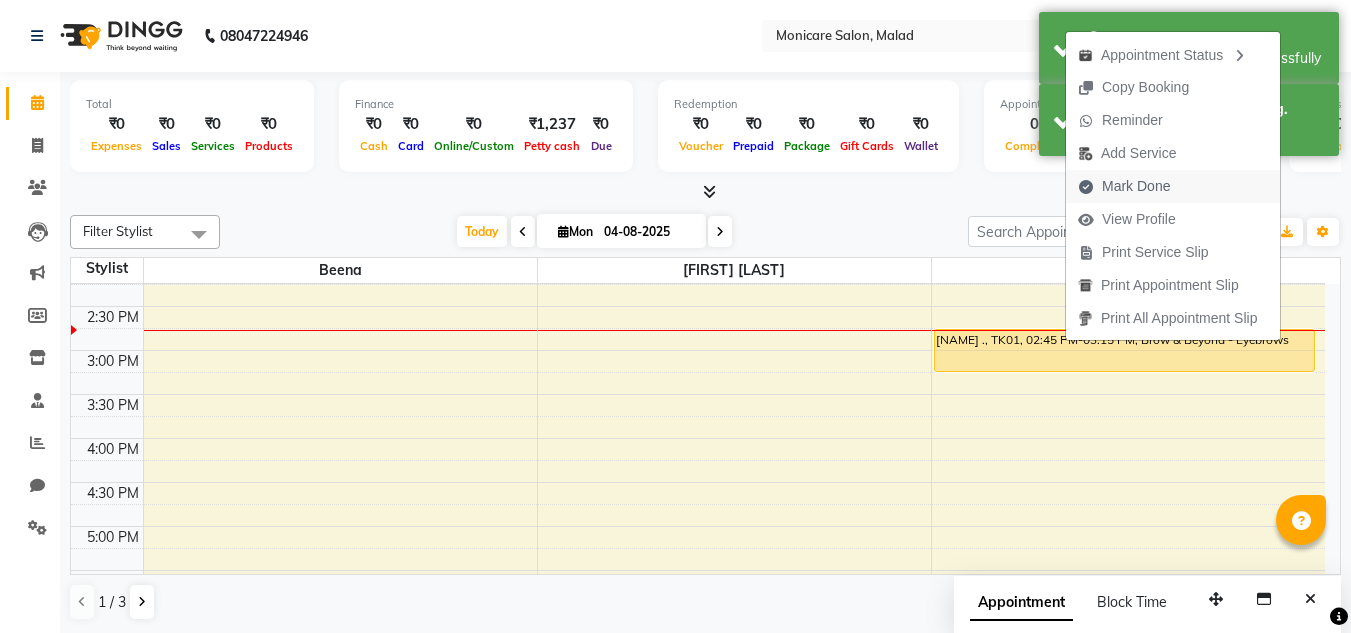 click on "Mark Done" at bounding box center (1136, 186) 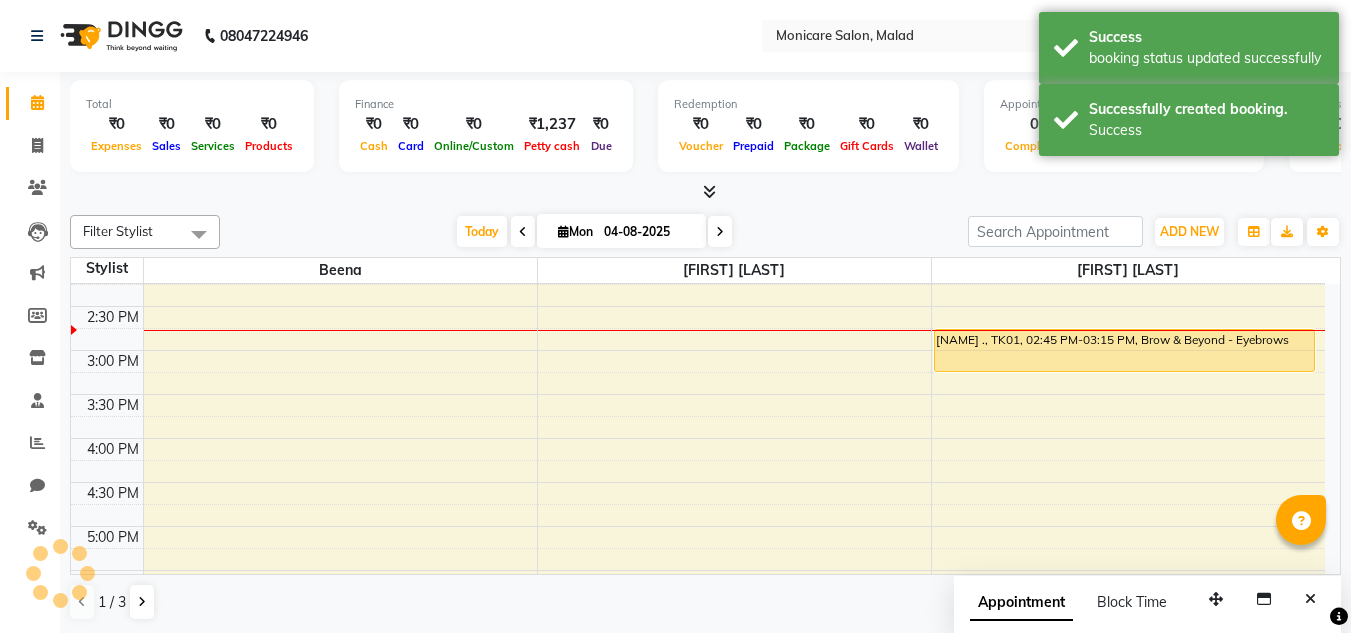 select on "service" 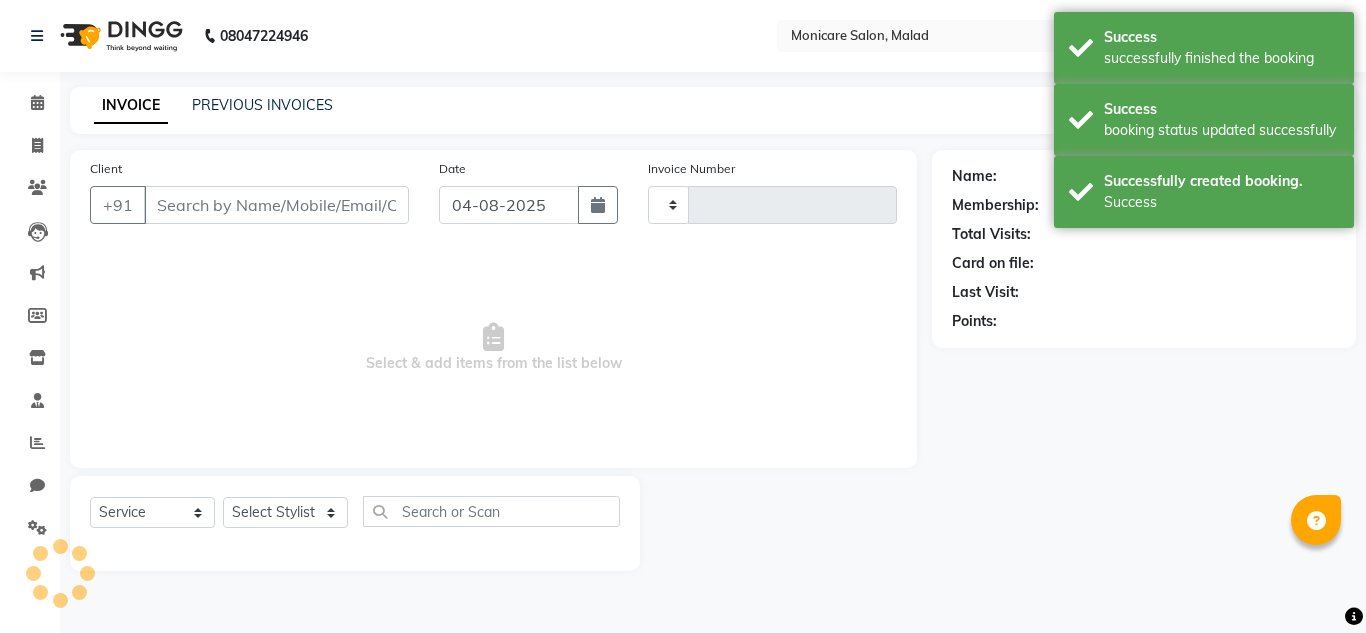 type on "0011" 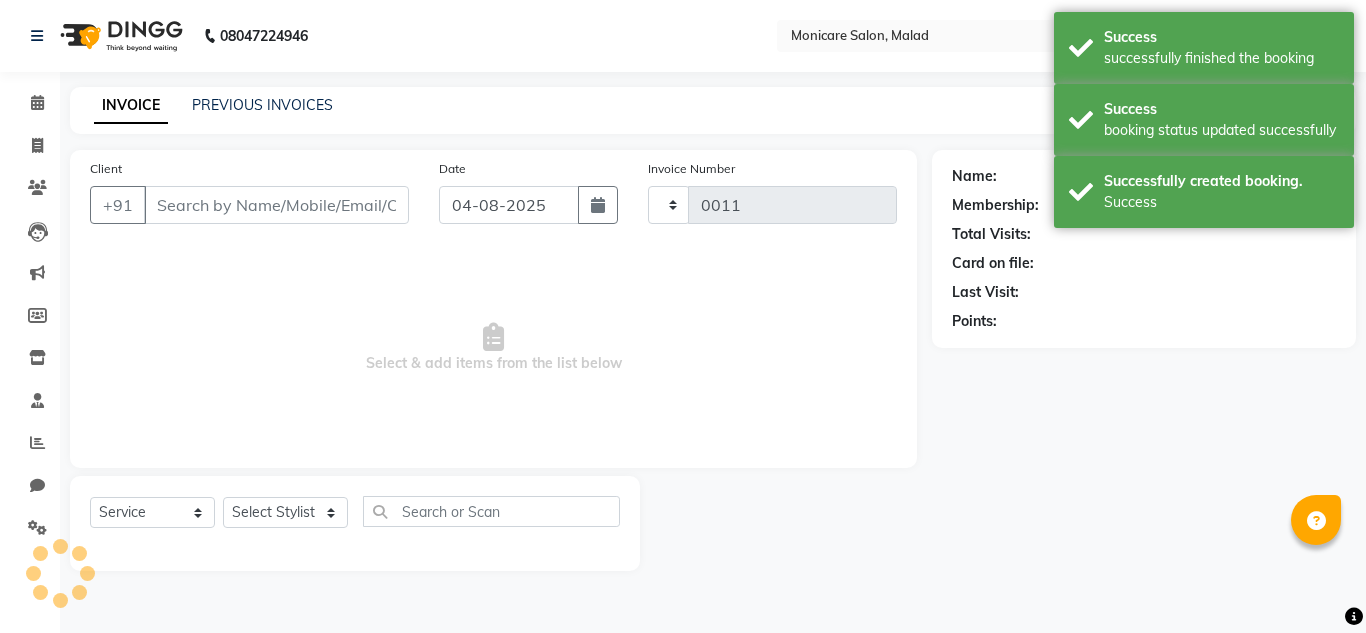 select on "8556" 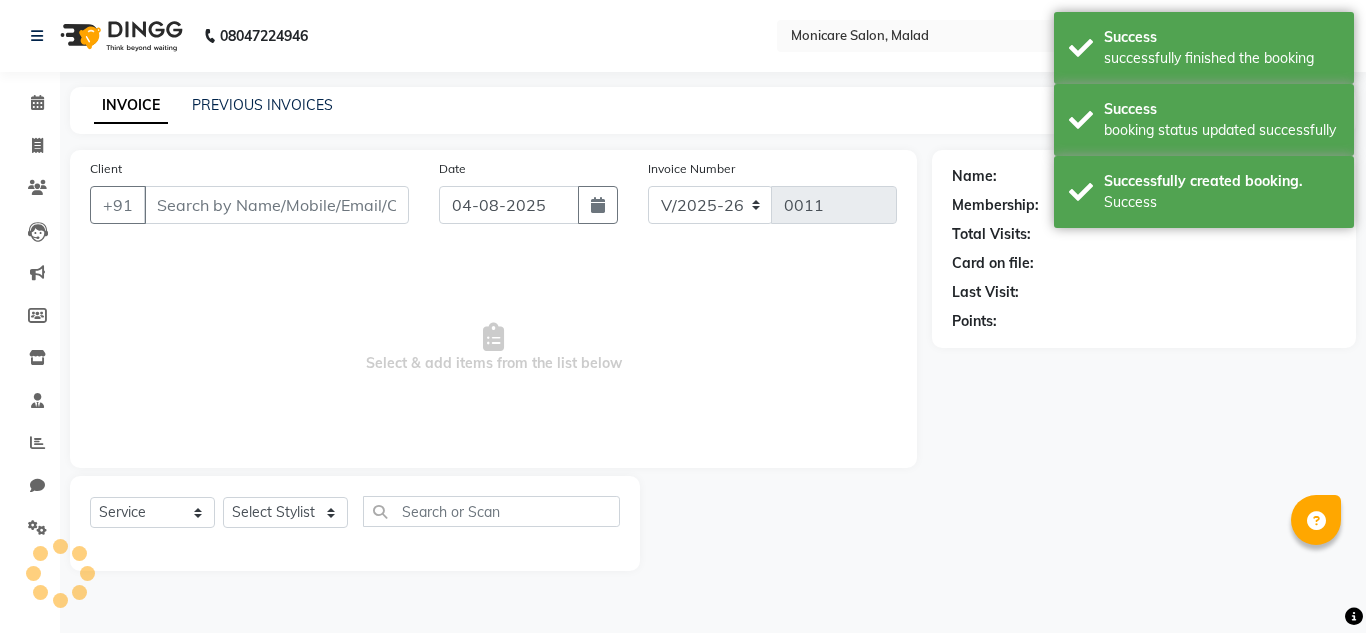 type on "[PHONE]" 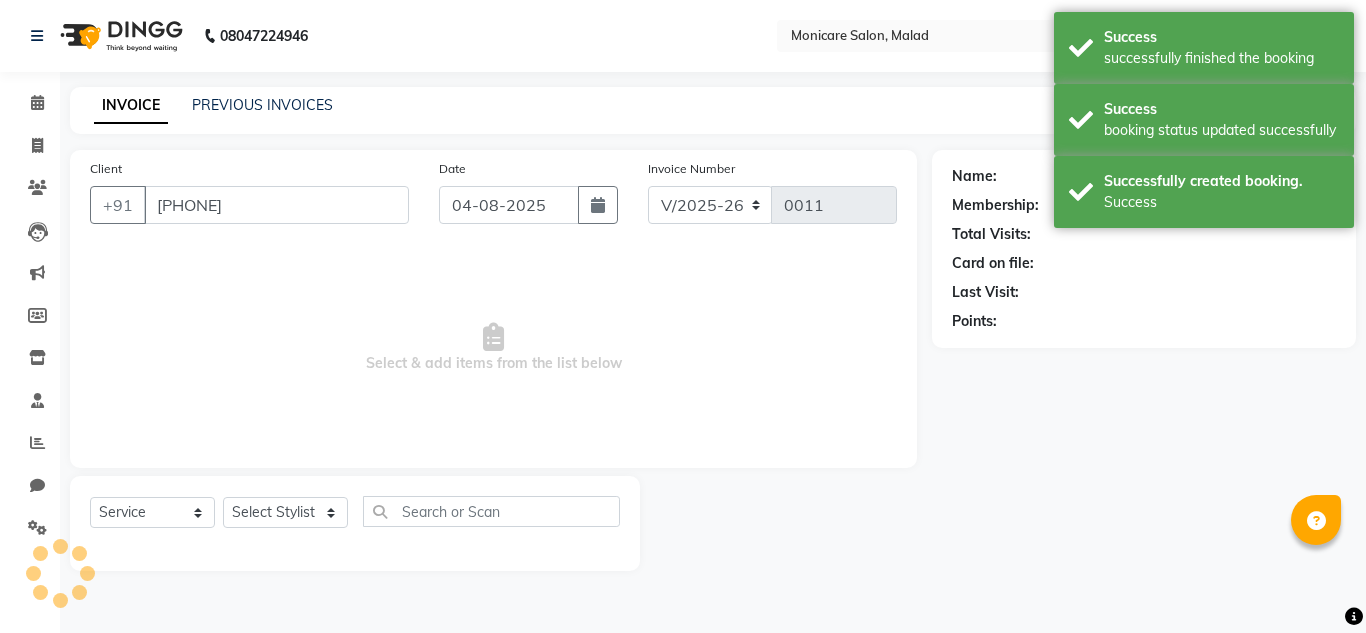 select on "[NUMBER]" 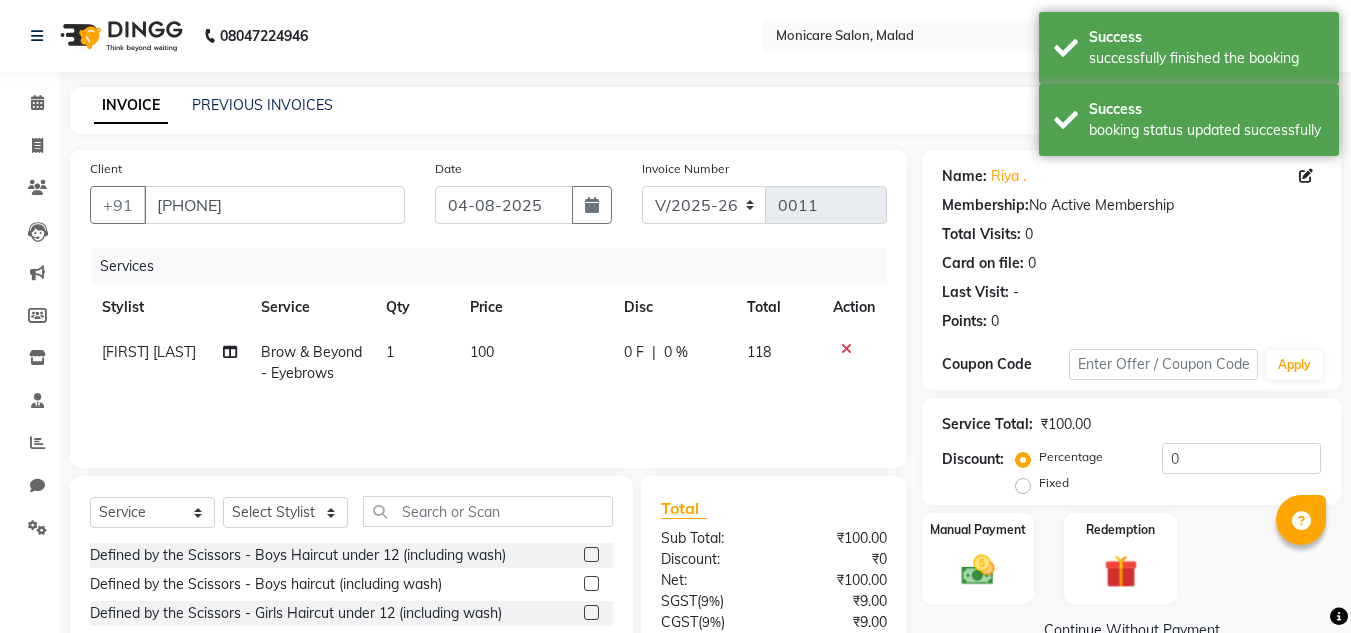 scroll, scrollTop: 168, scrollLeft: 0, axis: vertical 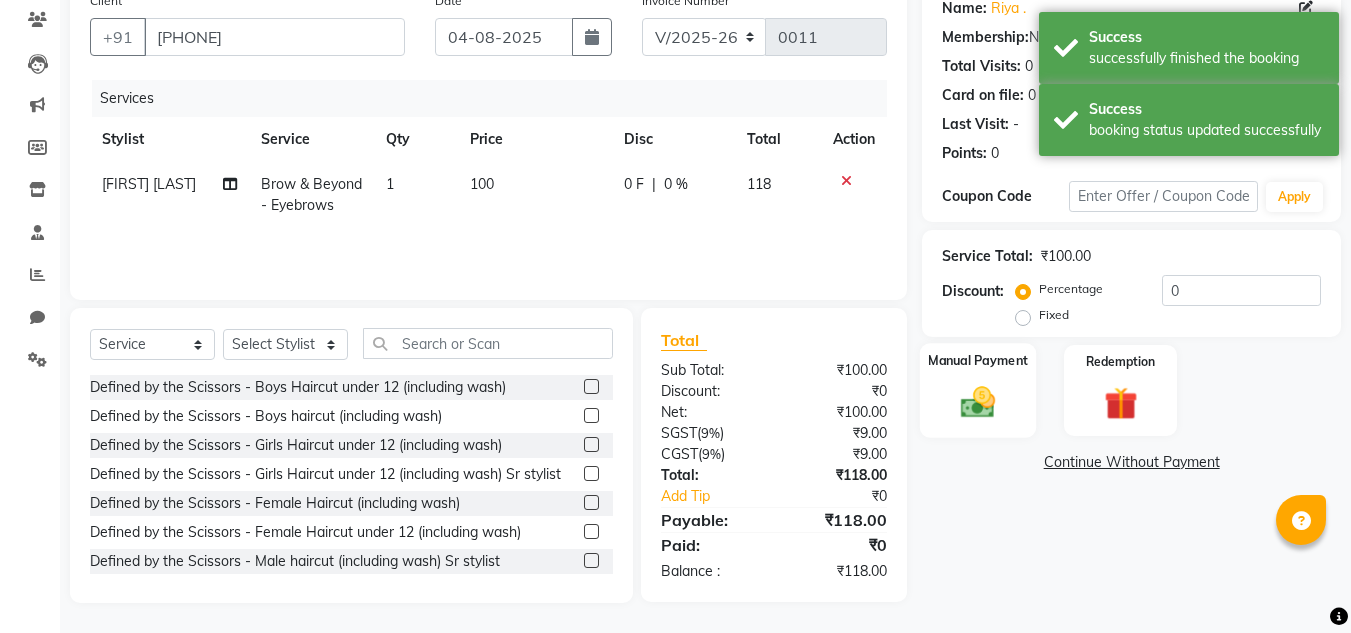 click on "Manual Payment" 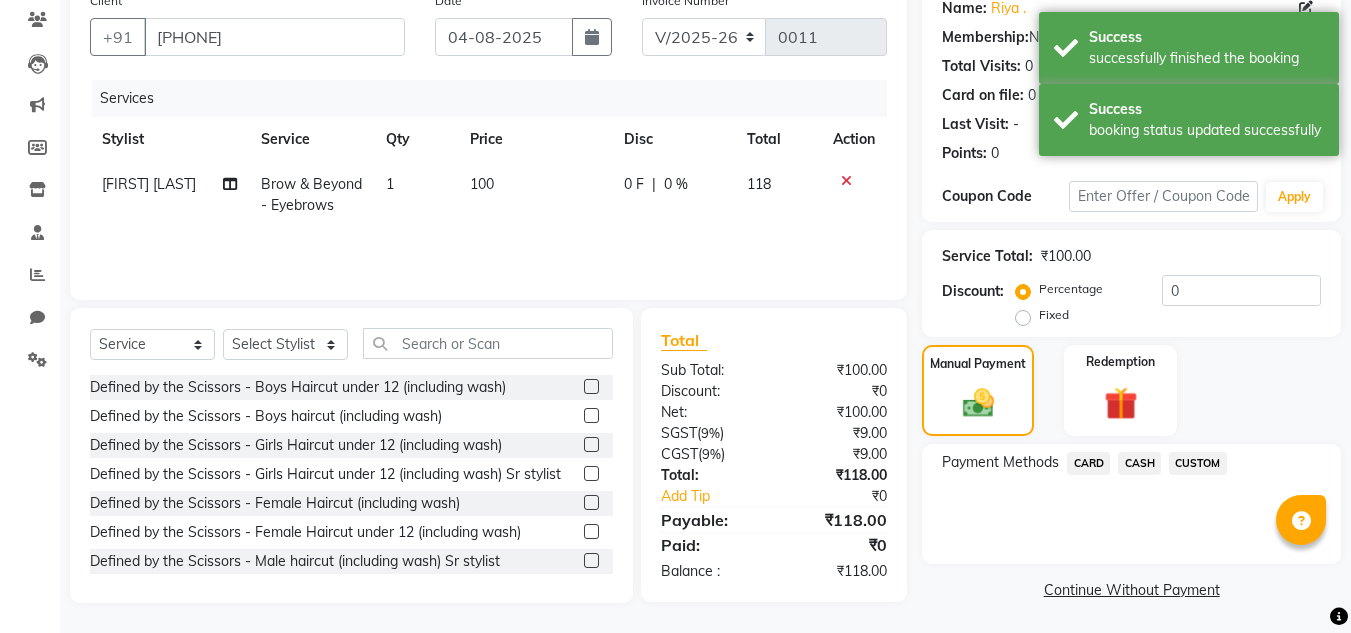 click on "CASH" 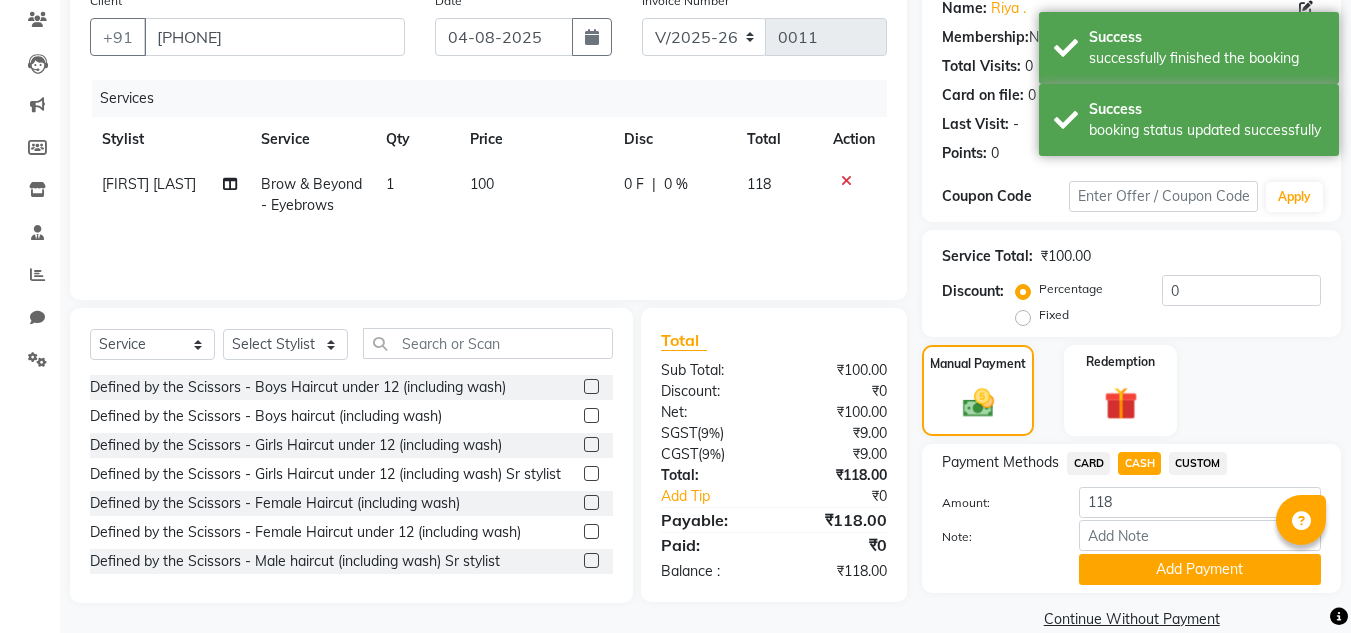 scroll, scrollTop: 199, scrollLeft: 0, axis: vertical 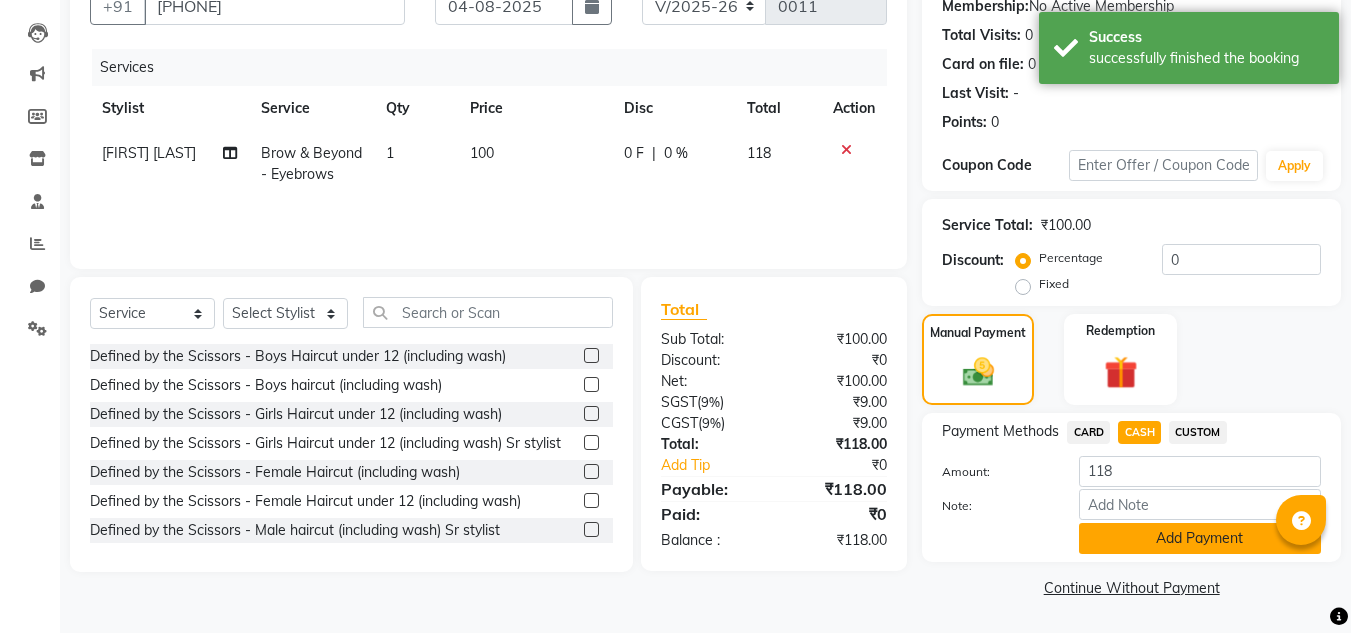 click on "Add Payment" 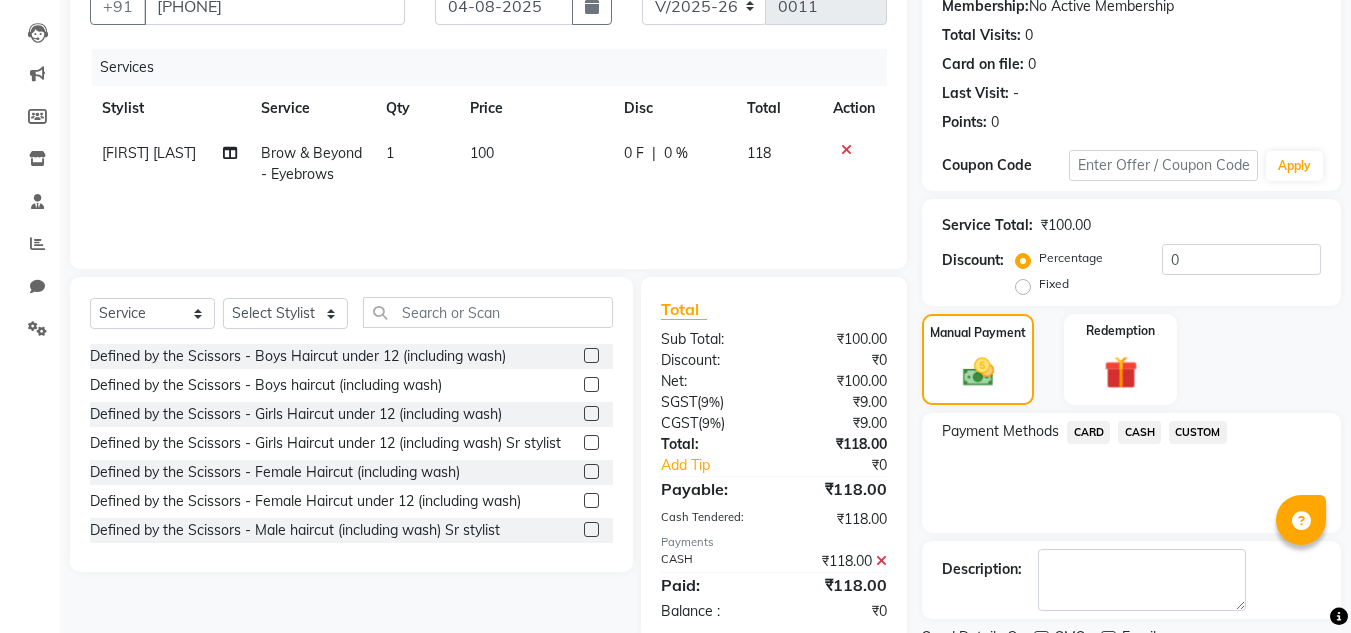 scroll, scrollTop: 283, scrollLeft: 0, axis: vertical 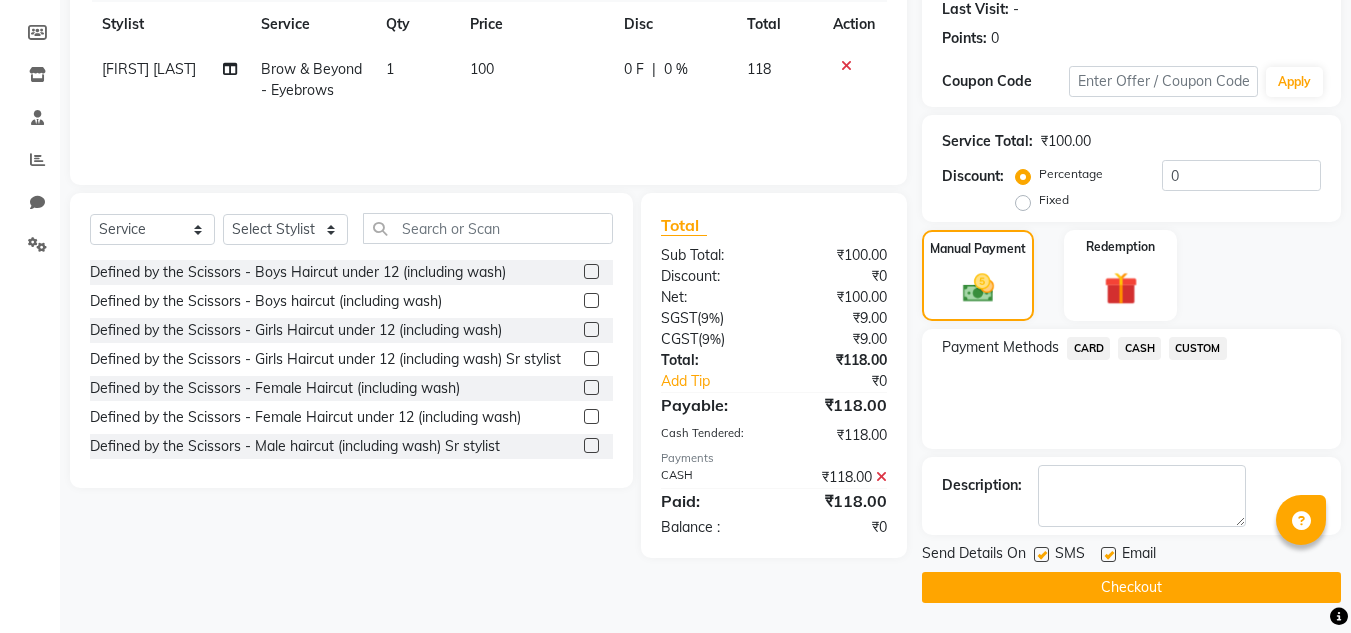 click on "Checkout" 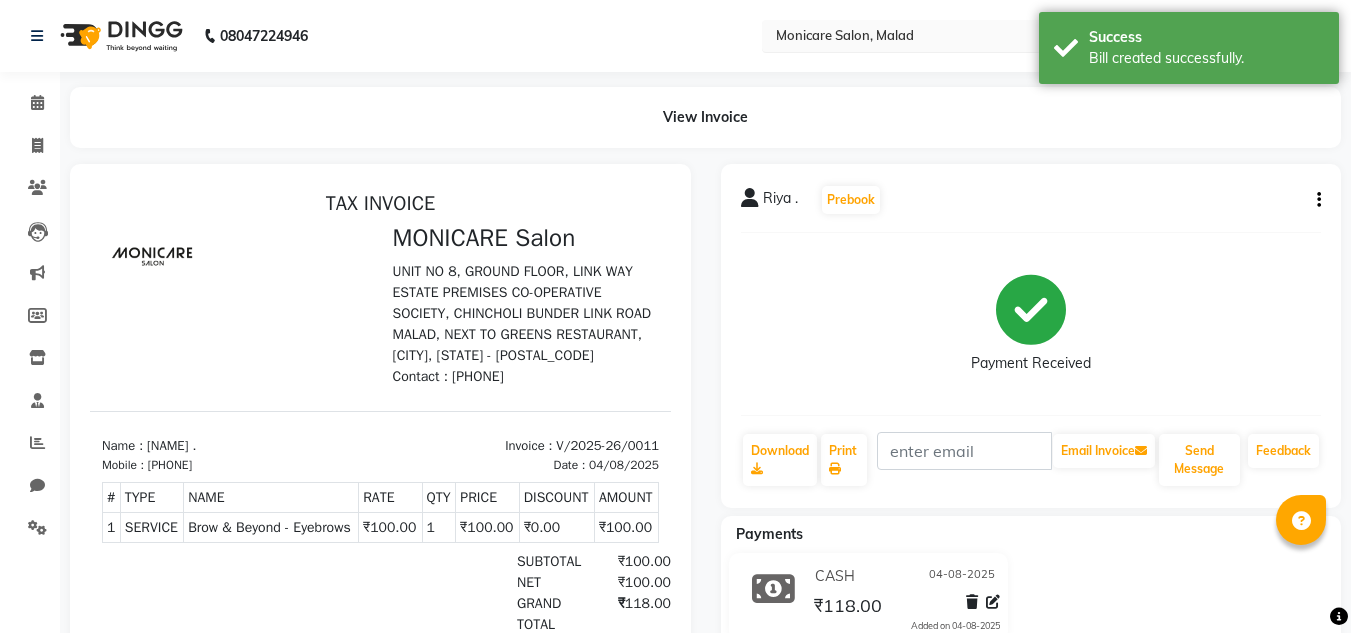 scroll, scrollTop: 0, scrollLeft: 0, axis: both 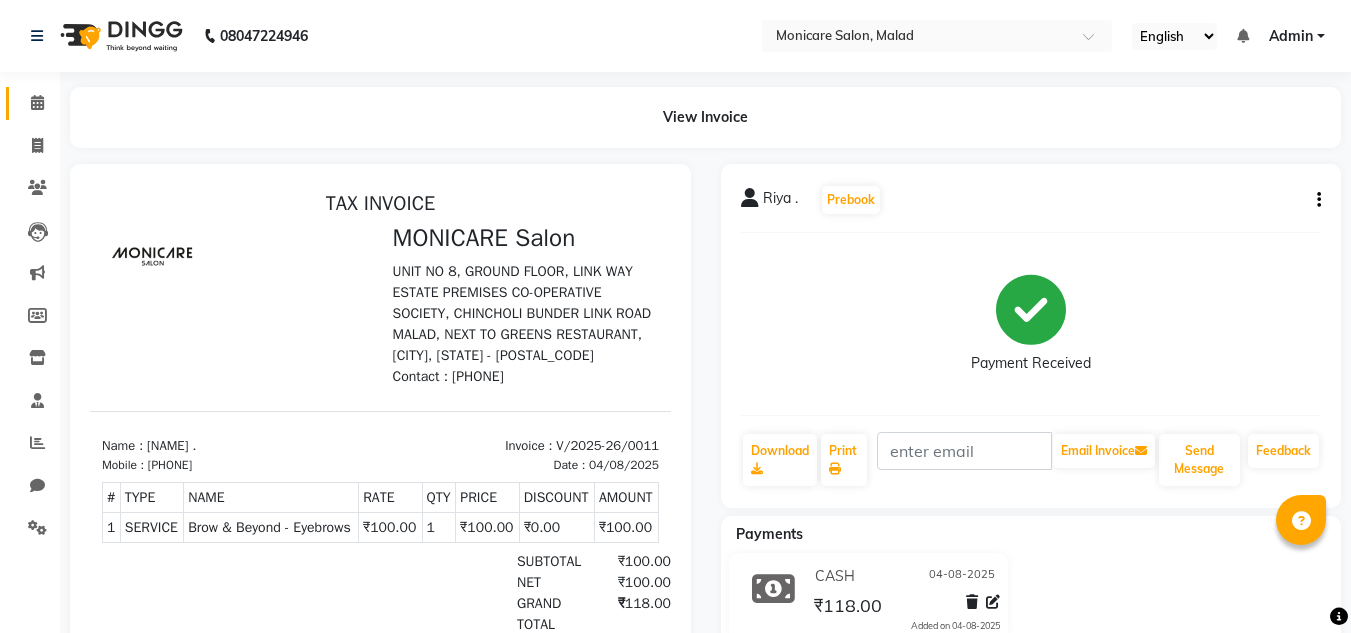 click on "Calendar" 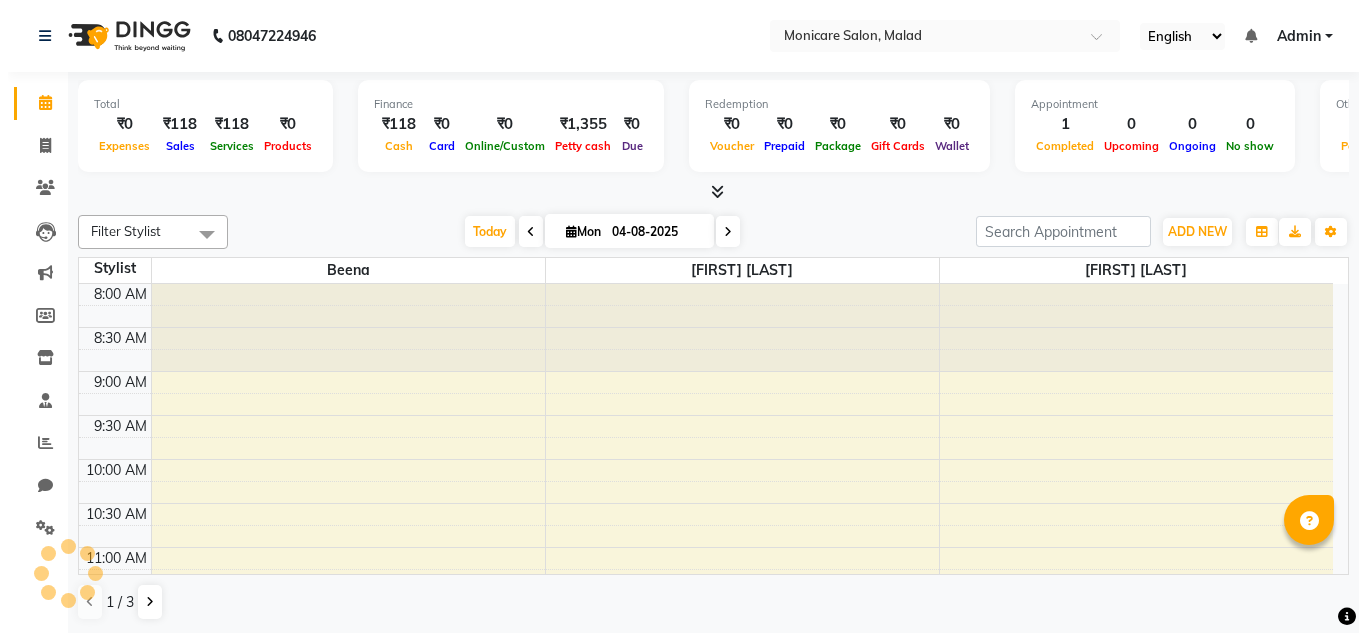 scroll, scrollTop: 0, scrollLeft: 0, axis: both 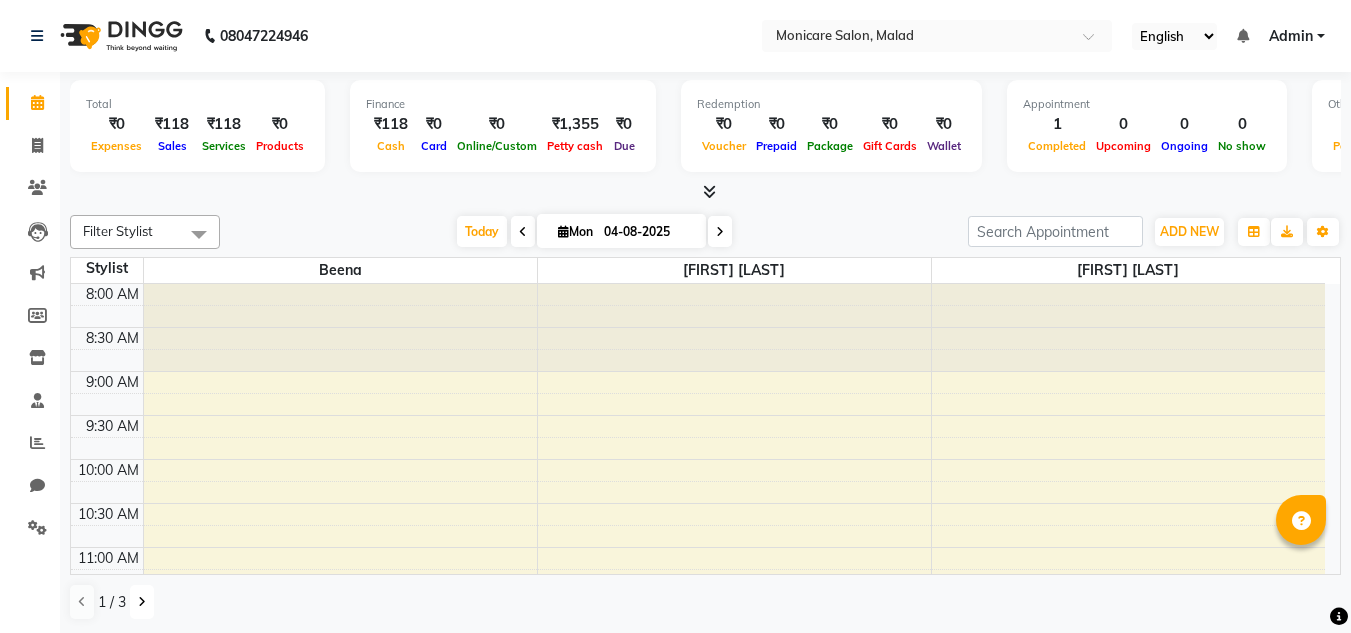 click at bounding box center [142, 602] 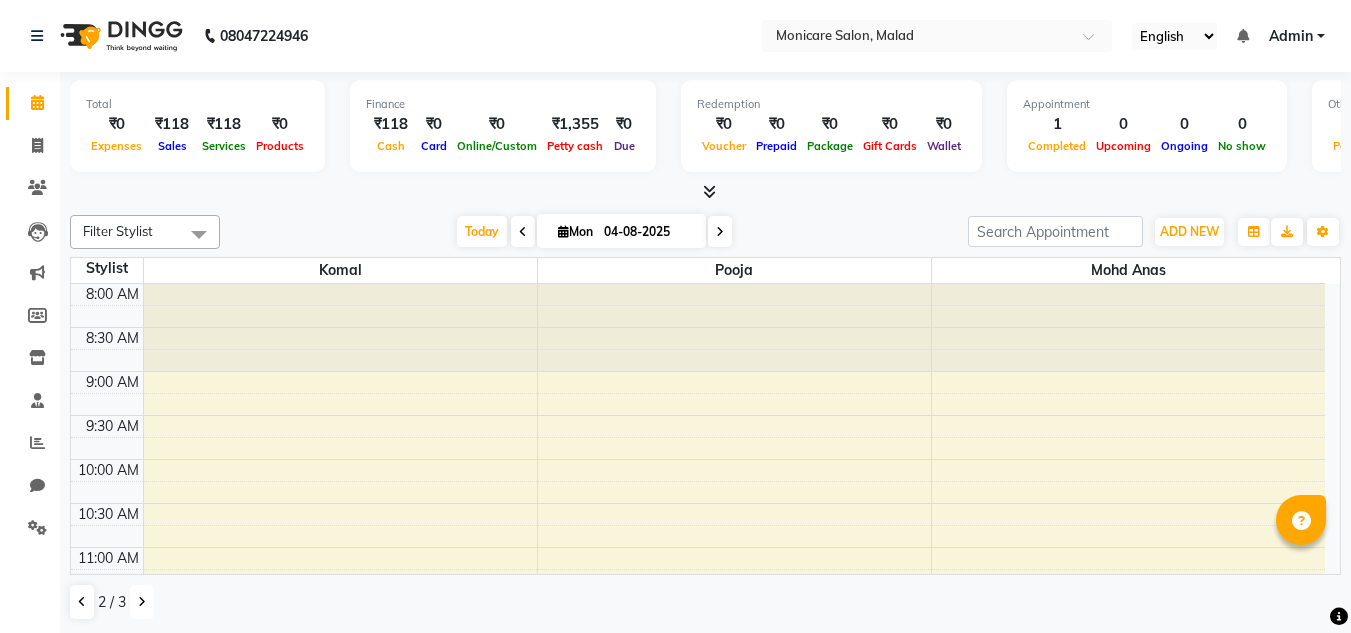 click at bounding box center (142, 602) 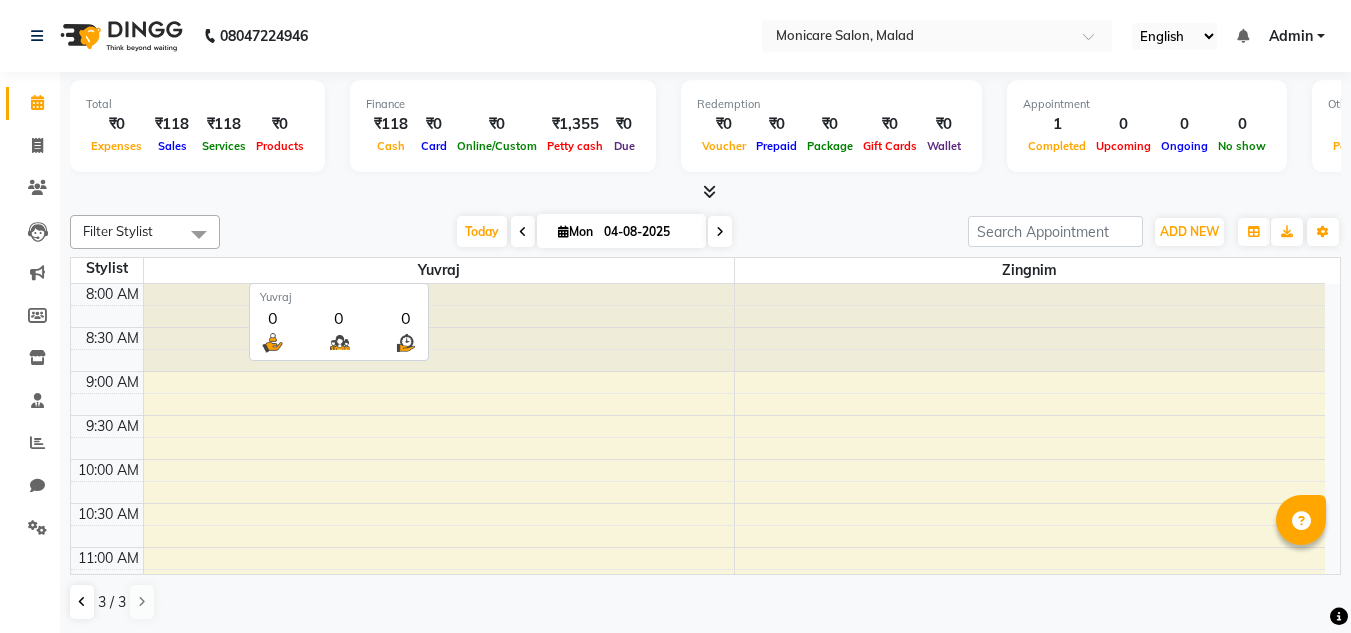 click on "Yuvraj" at bounding box center (439, 270) 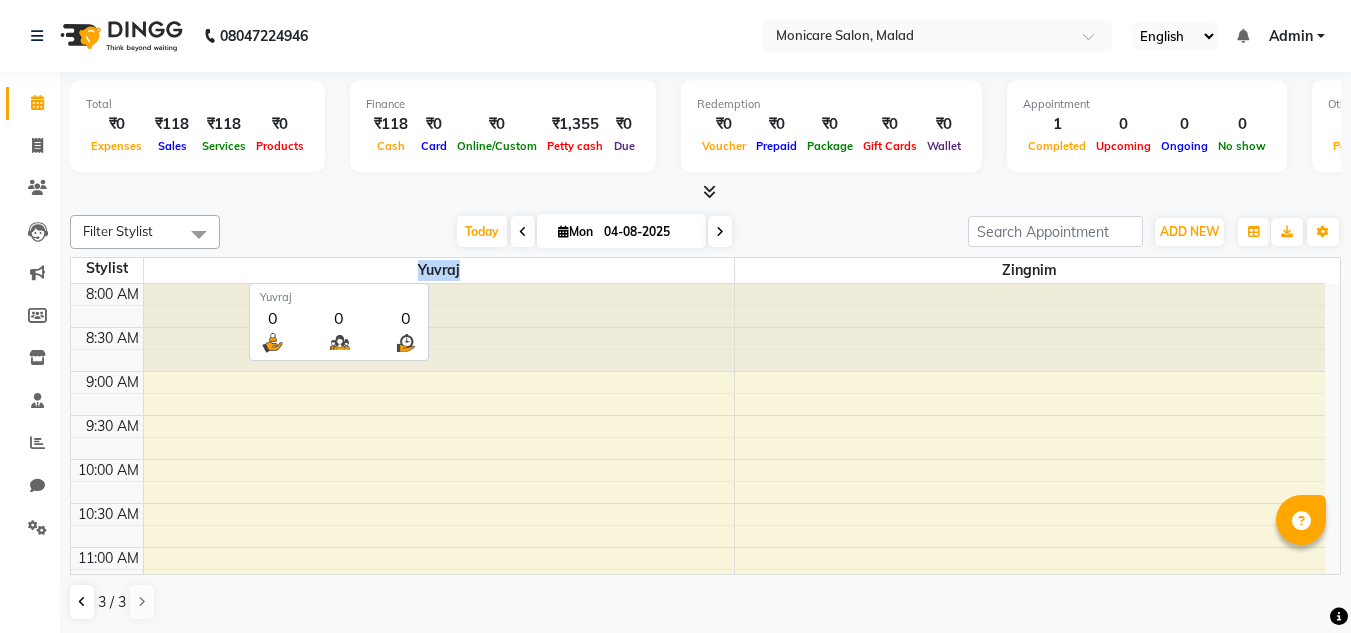 click on "Yuvraj" at bounding box center (439, 270) 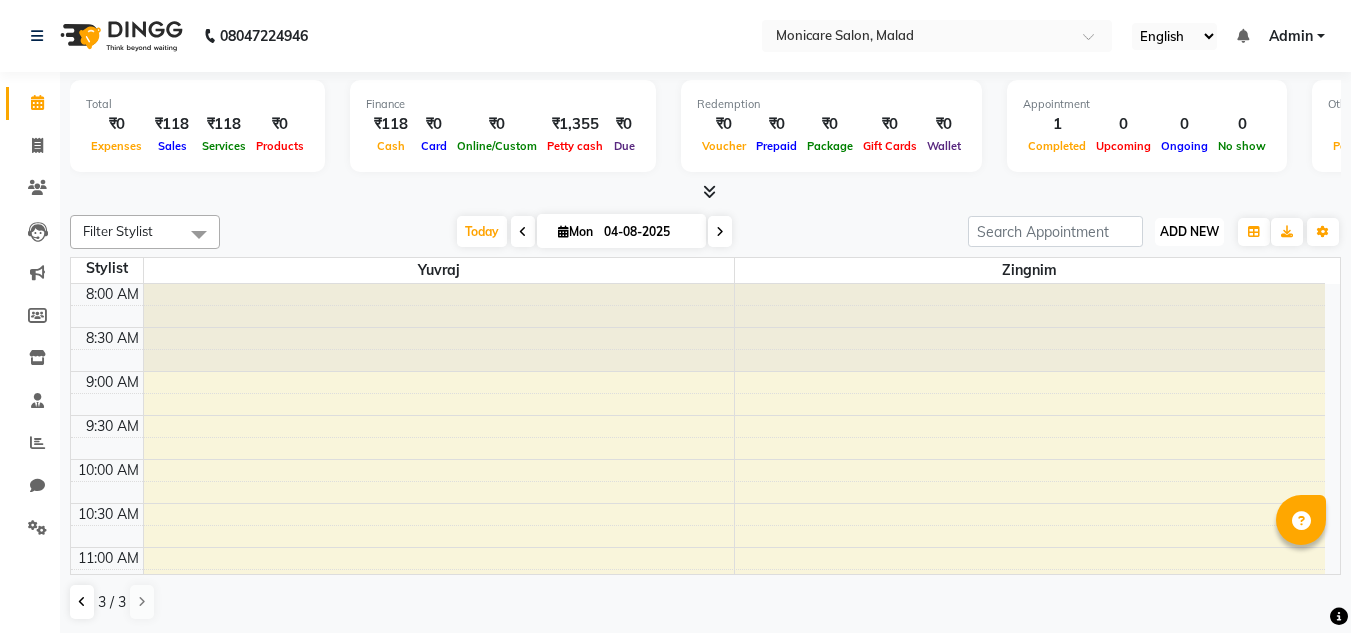 click on "ADD NEW" at bounding box center (1189, 231) 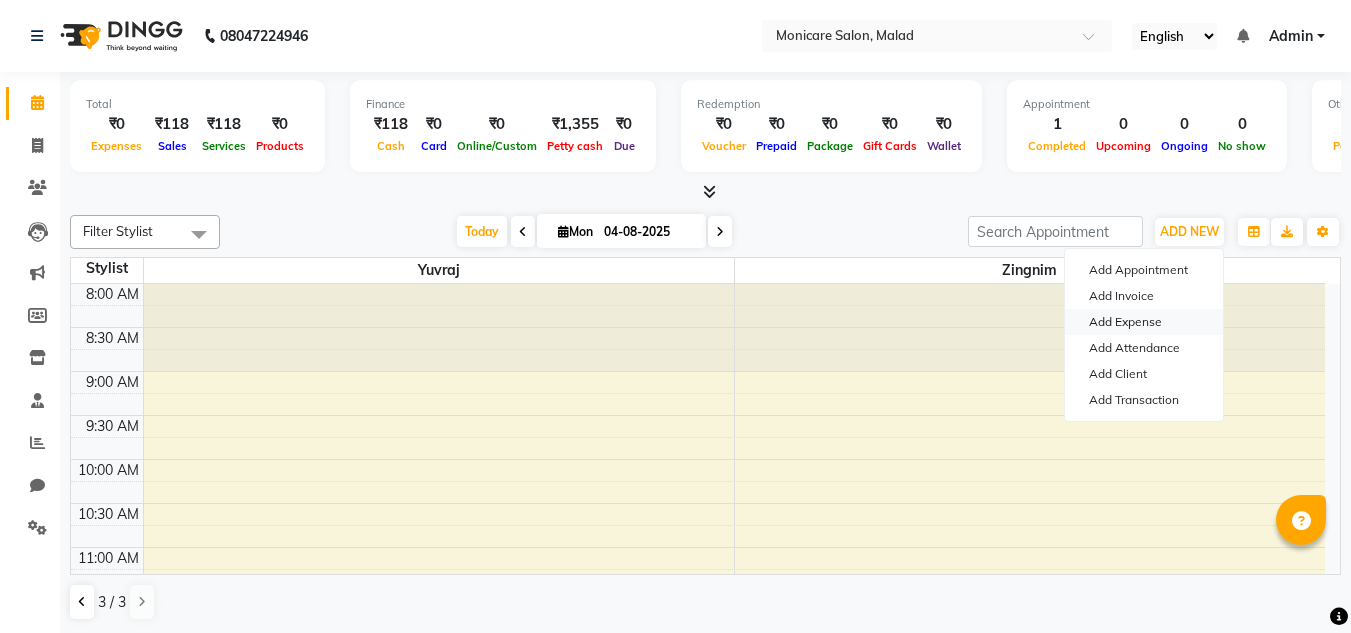 click on "Add Expense" at bounding box center [1144, 322] 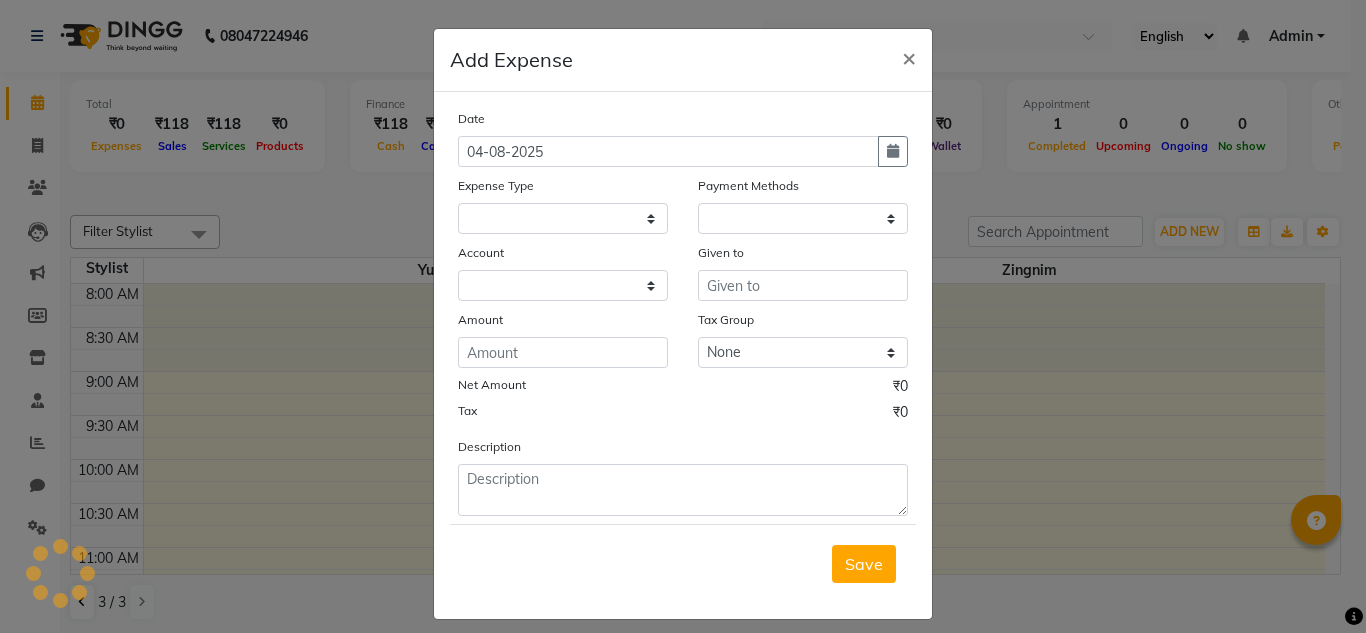 select on "1" 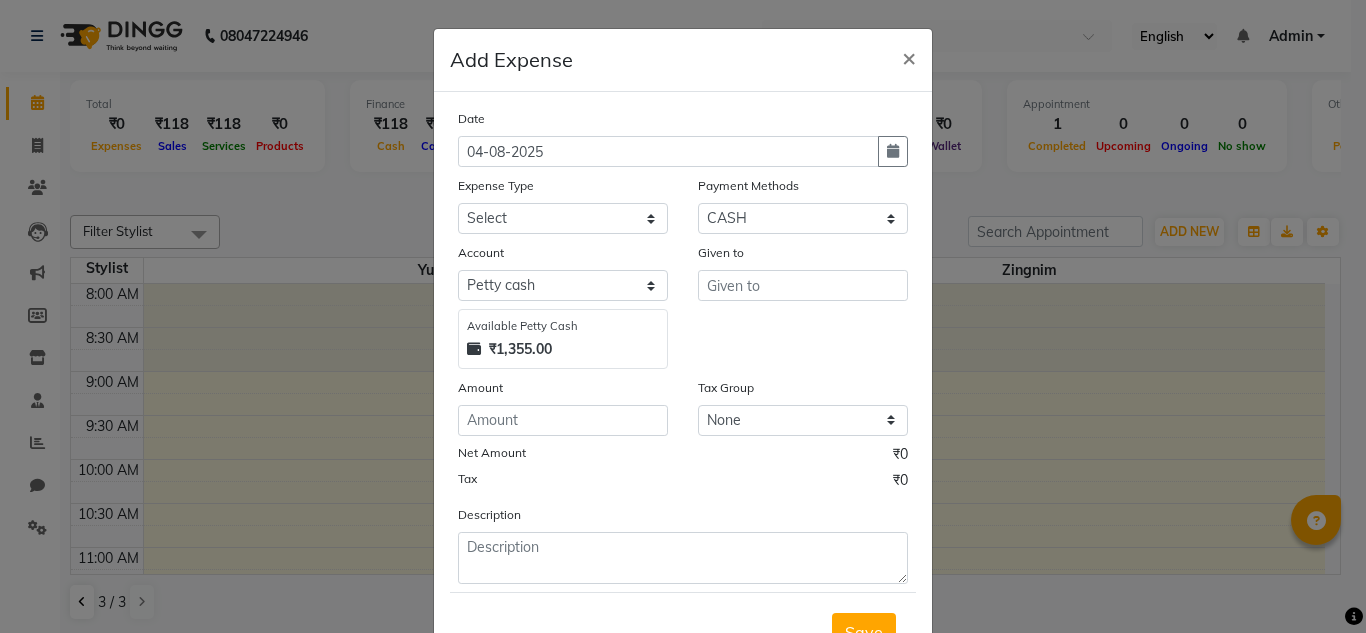 click on "Date 04-08-[YEAR] Expense Type Select Advance Salary Bank charges Cash transfer to bank Cash transfer to hub Client Snacks Clinical charges Conveyance Courier Equipment Fuel Govt fee Incentive Insurance International purchase Loan Repayment Maintenance Marketing Medical expense Medical Expense Miscellaneous MRA Other Pantry Product Recharge Rent Salary Staff Snacks Stationary Tax Tea & Refreshment Utilities Payment Methods Select CARD CASH CUSTOM Account Select Petty cash Default account Available Petty Cash ₹1,355.00 Given to Amount Tax Group None GST Net Amount ₹0 Tax ₹0 Description" 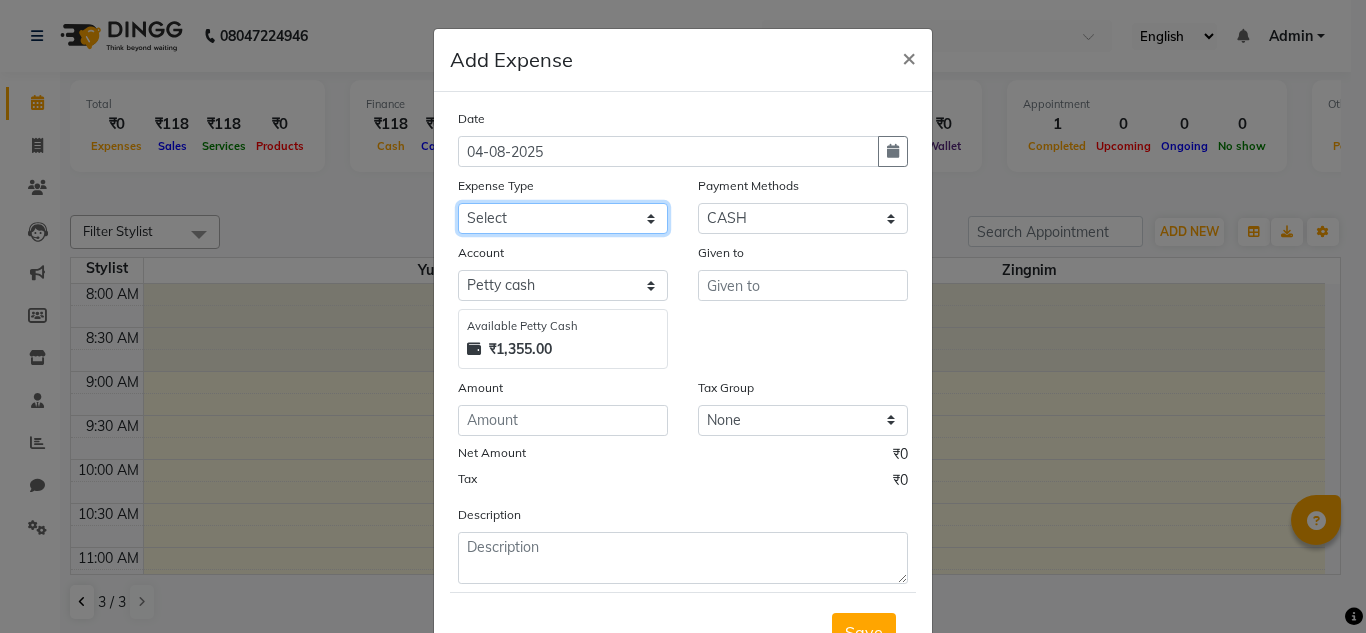 click on "Select Advance Salary Bank charges Cash transfer to bank Cash transfer to hub Client Snacks Clinical charges Conveyance Courier Equipment Fuel Govt fee Incentive Insurance International purchase Loan Repayment Maintenance Marketing Medical expense Medical Expense Miscellaneous MRA Other Pantry Product Recharge Rent Salary Staff Snacks Stationary Tax Tea & Refreshment Utilities" 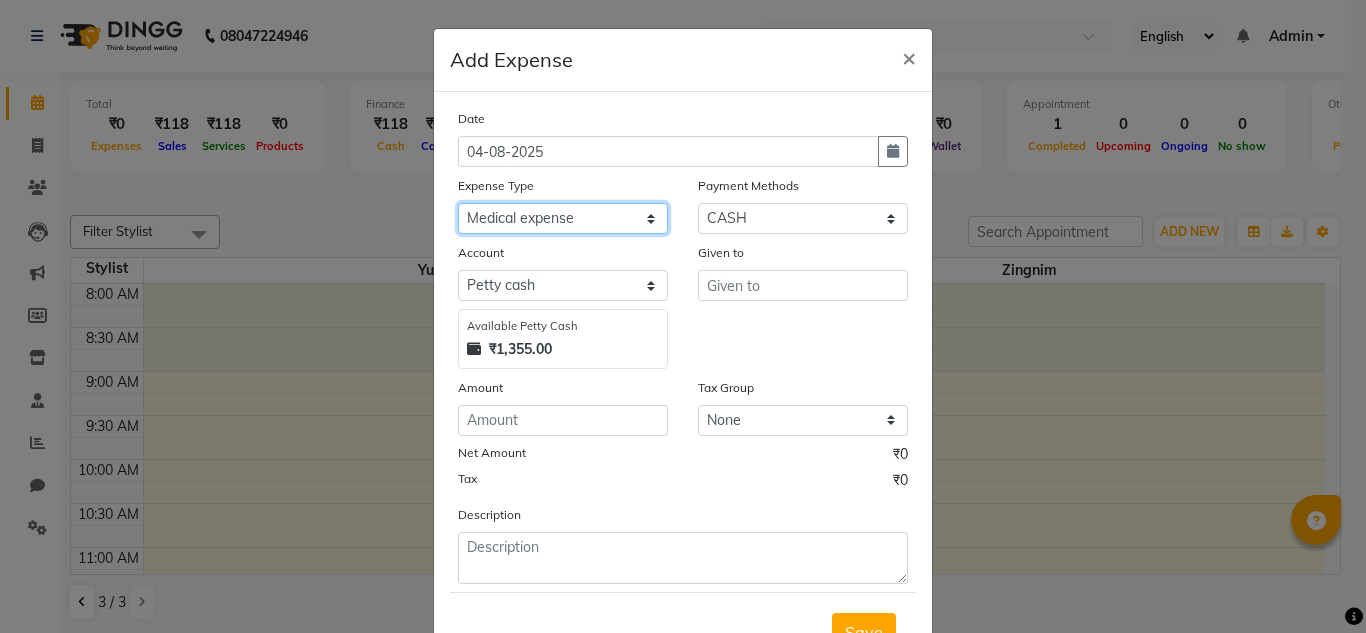 click on "Select Advance Salary Bank charges Cash transfer to bank Cash transfer to hub Client Snacks Clinical charges Conveyance Courier Equipment Fuel Govt fee Incentive Insurance International purchase Loan Repayment Maintenance Marketing Medical expense Medical Expense Miscellaneous MRA Other Pantry Product Recharge Rent Salary Staff Snacks Stationary Tax Tea & Refreshment Utilities" 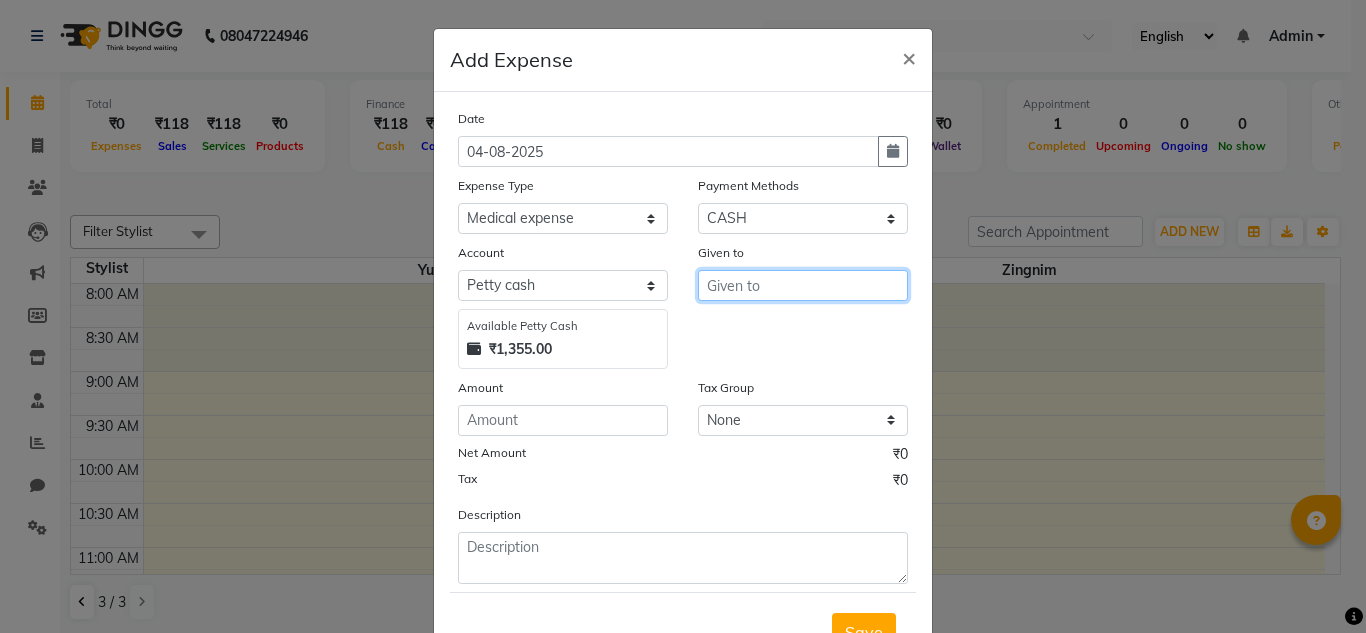 click at bounding box center (803, 285) 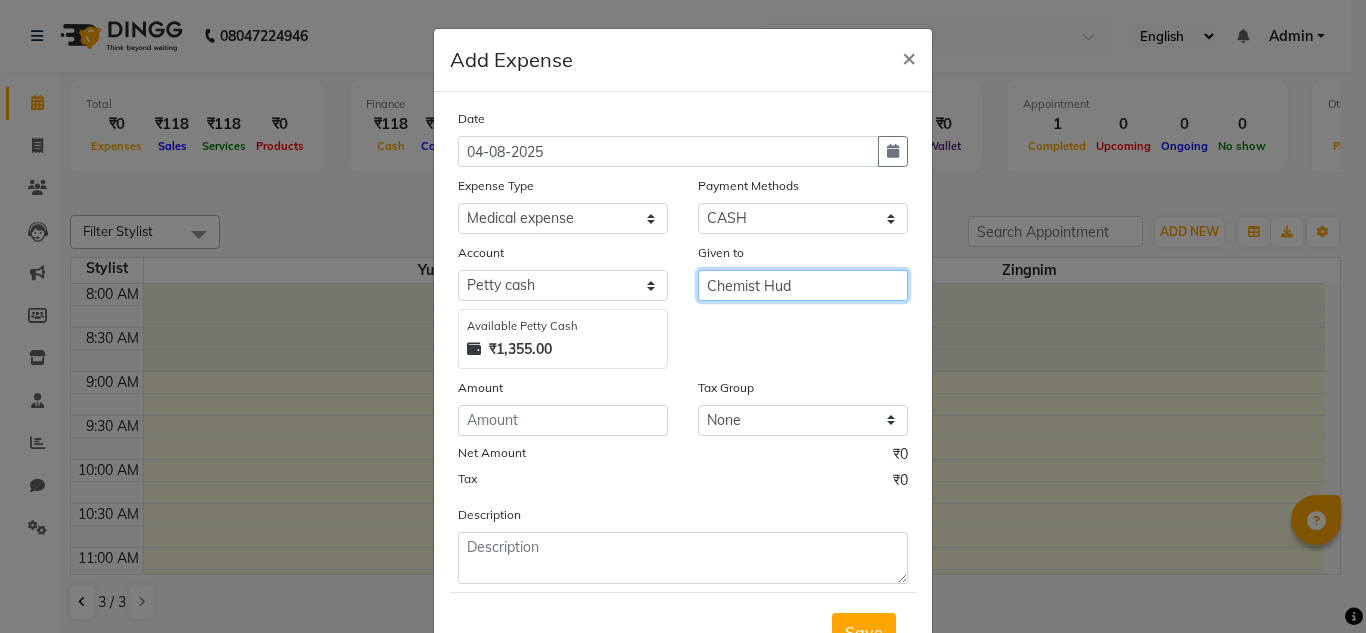 type on "Chemist Hud" 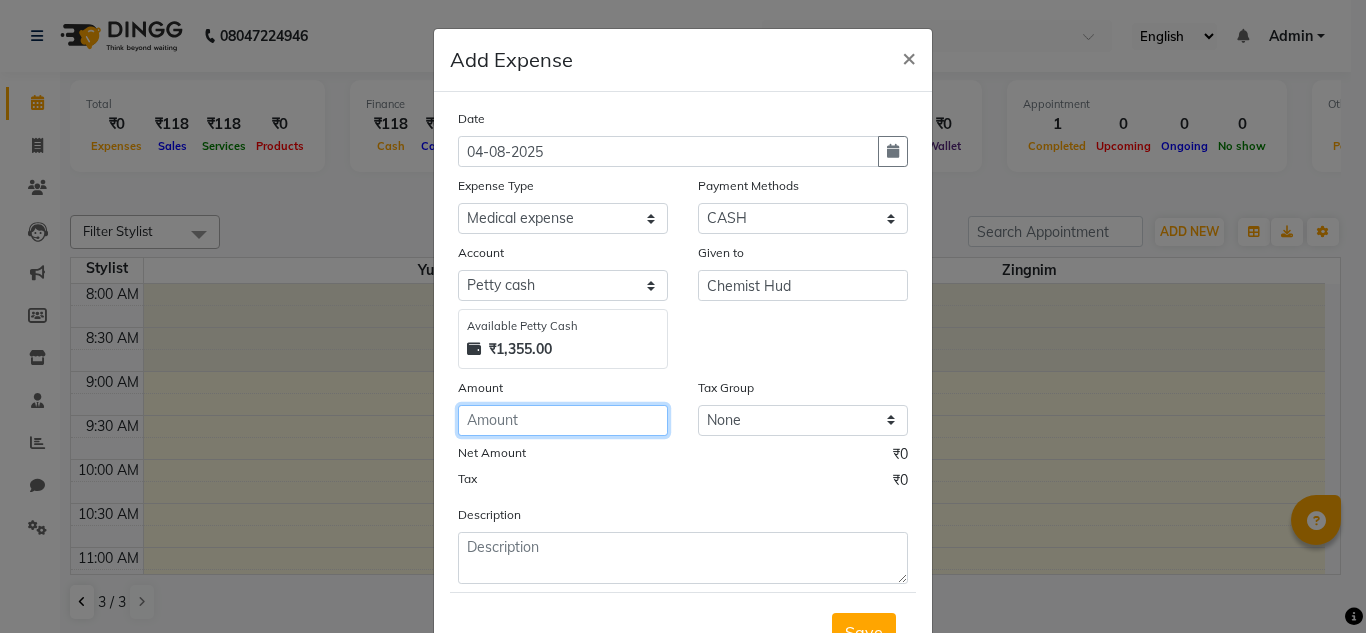 click 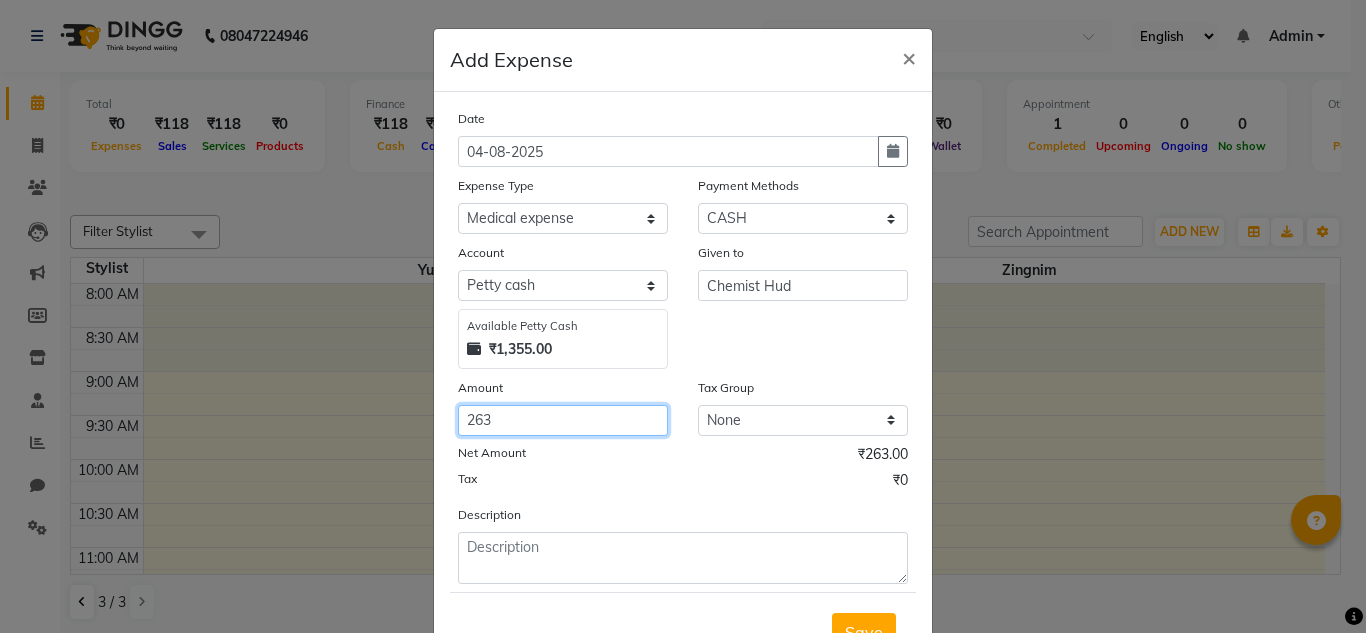 type on "263" 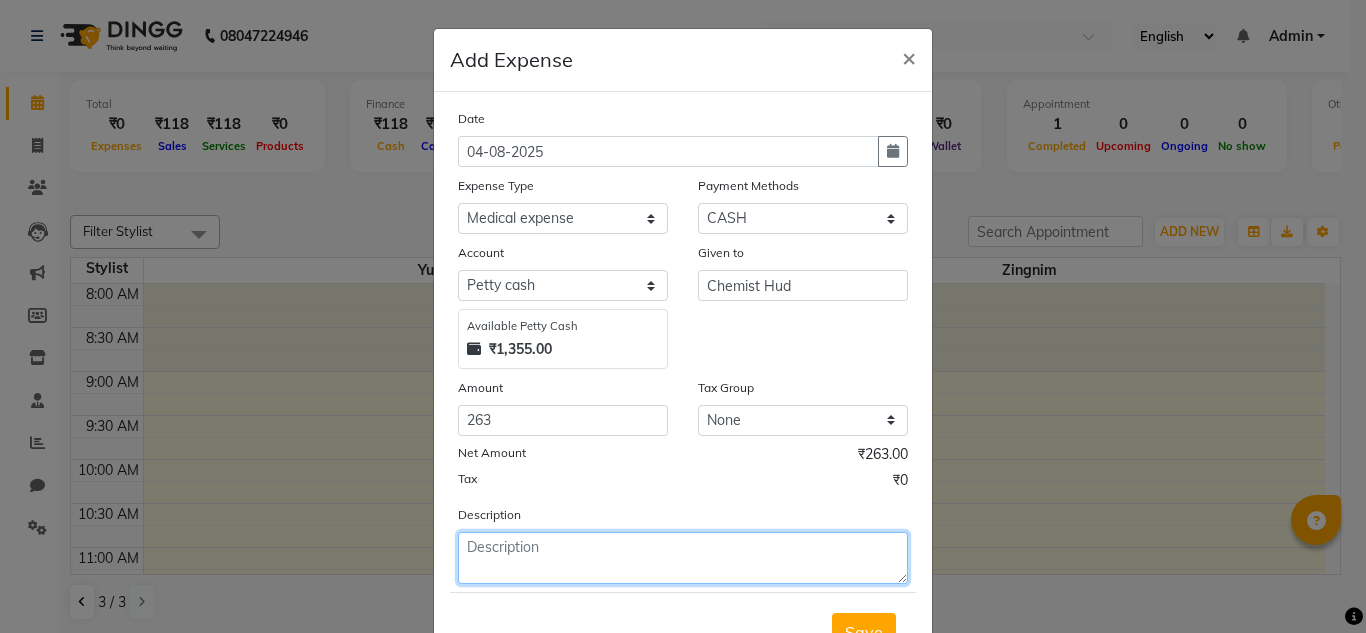click 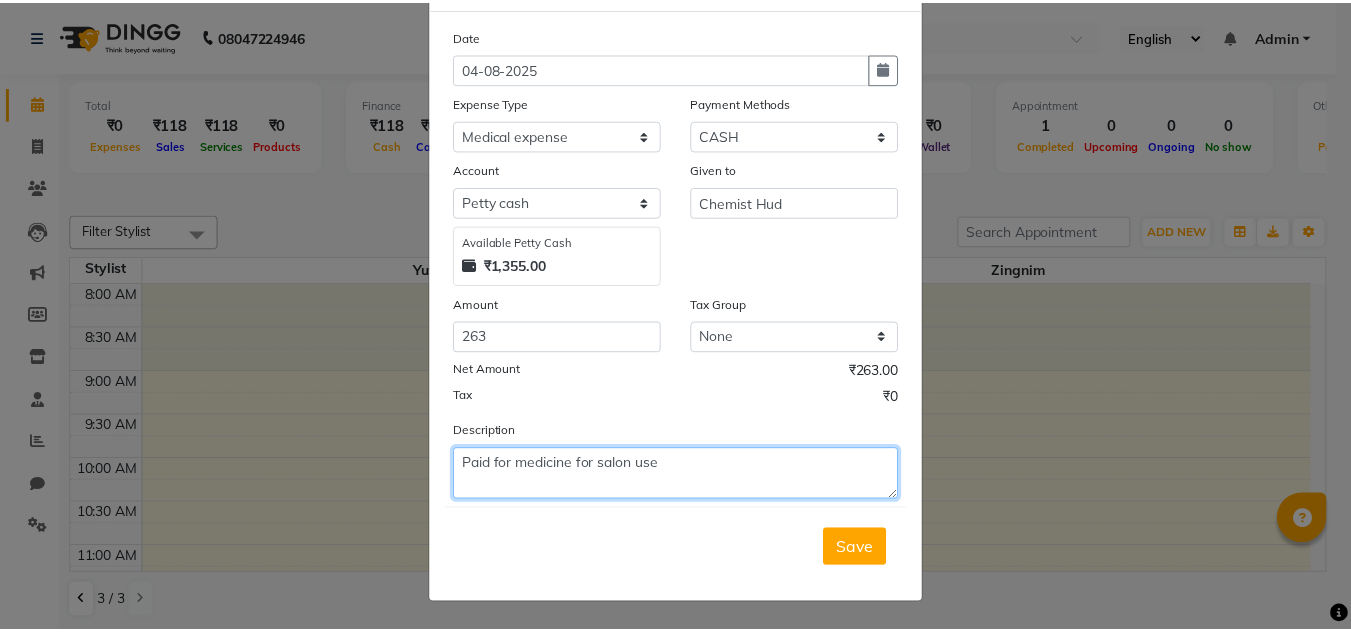 scroll, scrollTop: 83, scrollLeft: 0, axis: vertical 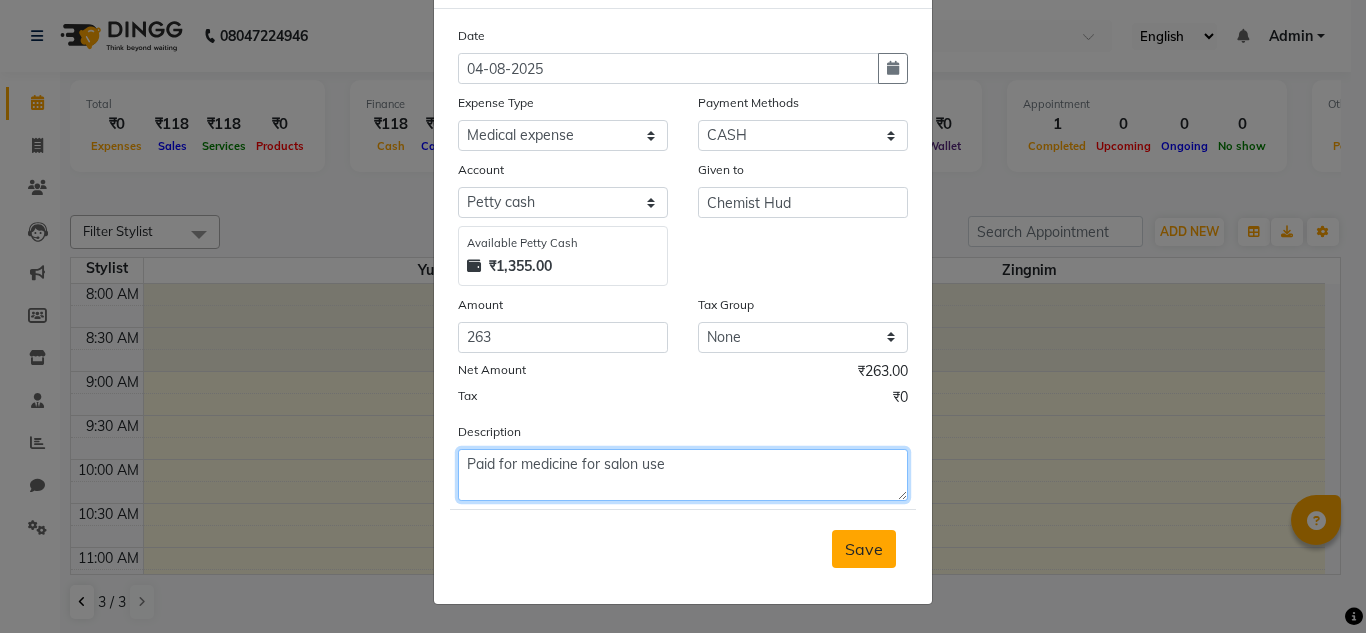 type on "Paid for medicine for salon use" 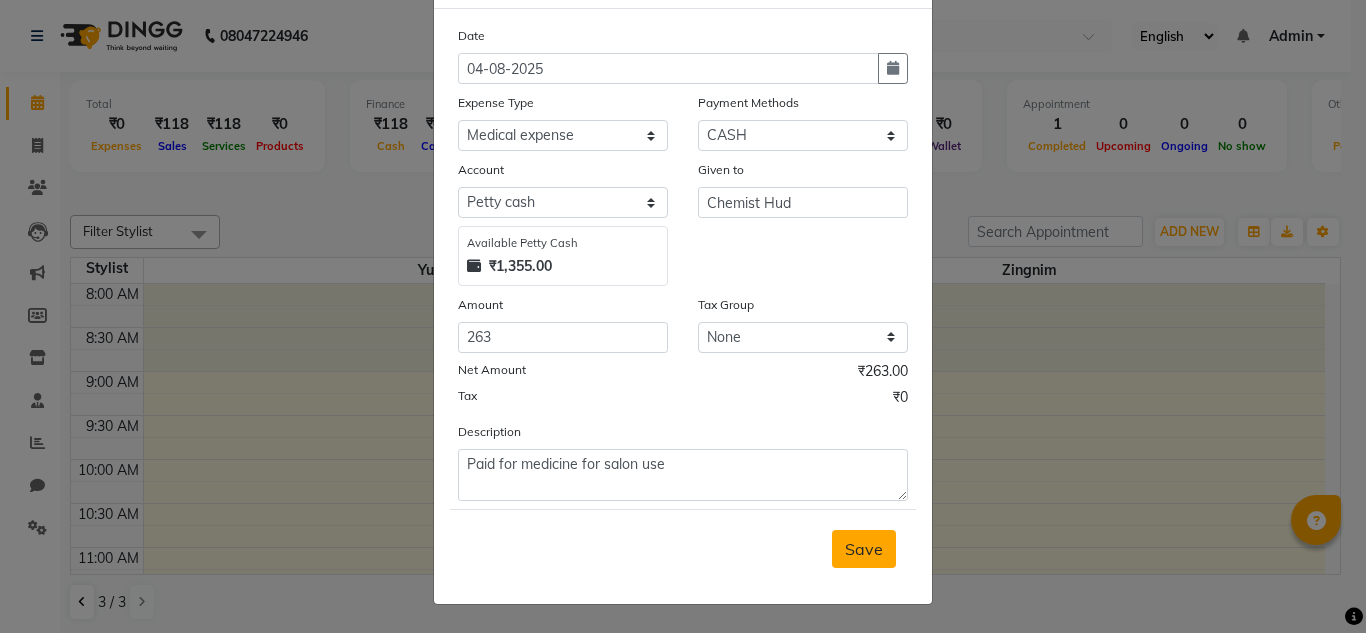 click on "Save" at bounding box center [864, 549] 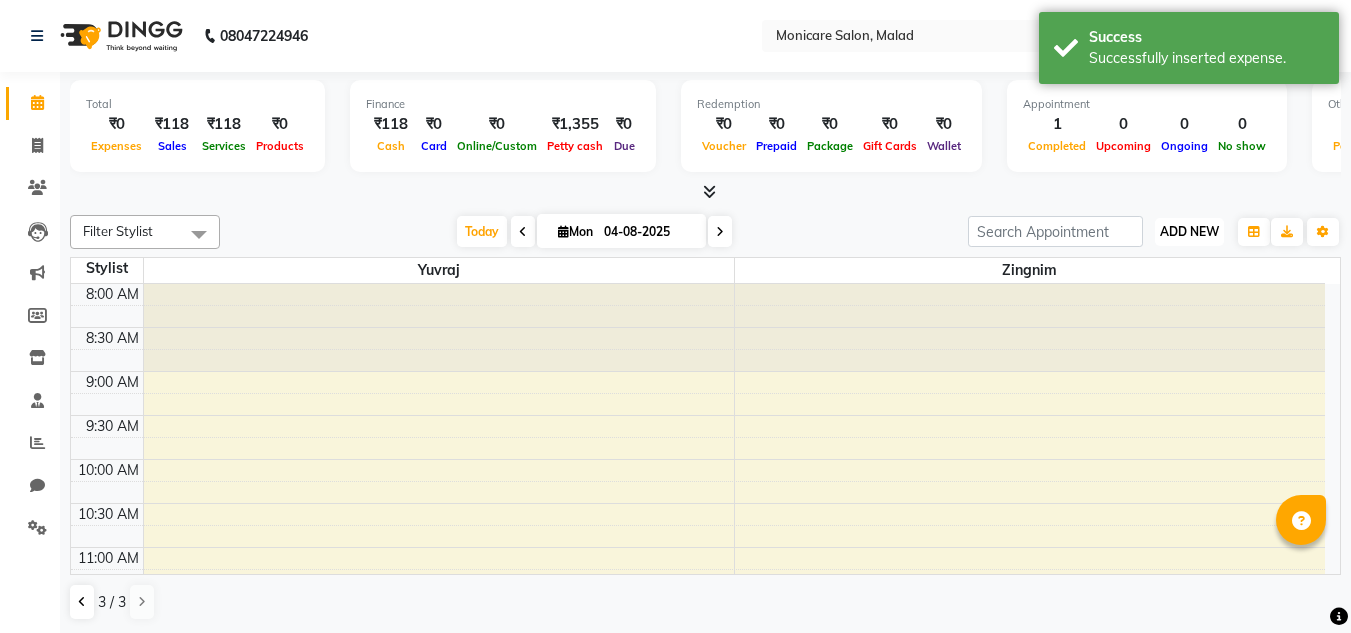 click on "ADD NEW" at bounding box center (1189, 231) 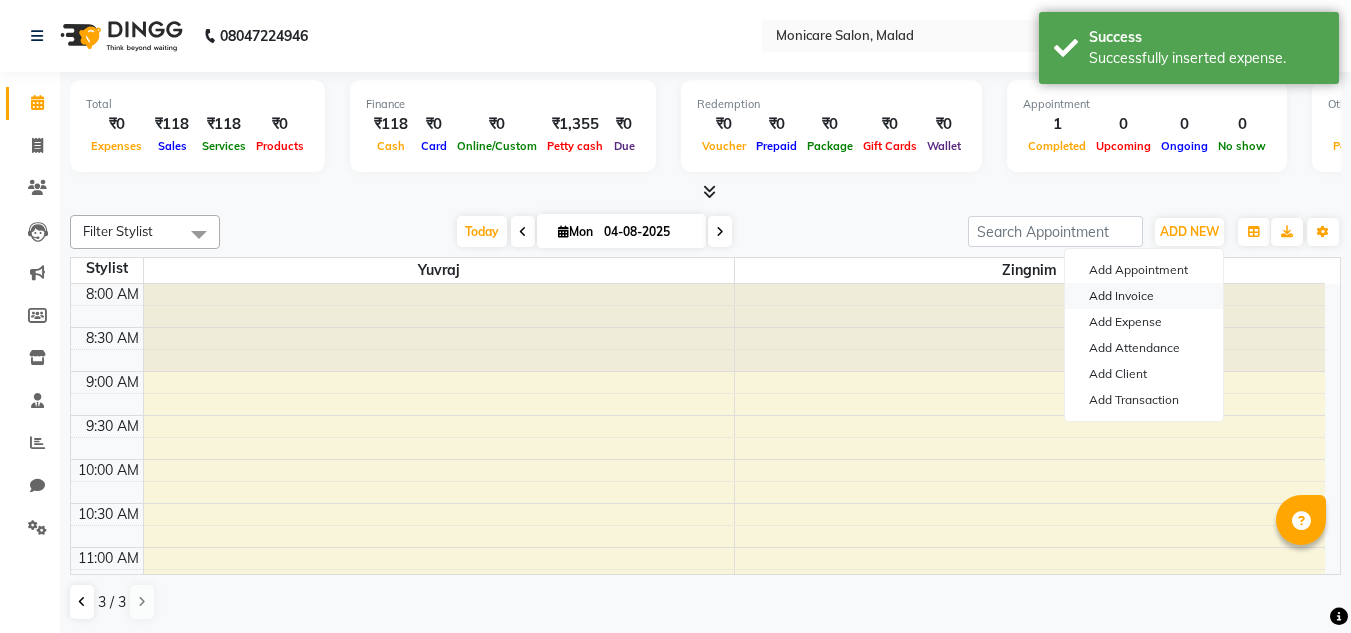click on "Add Invoice" at bounding box center [1144, 296] 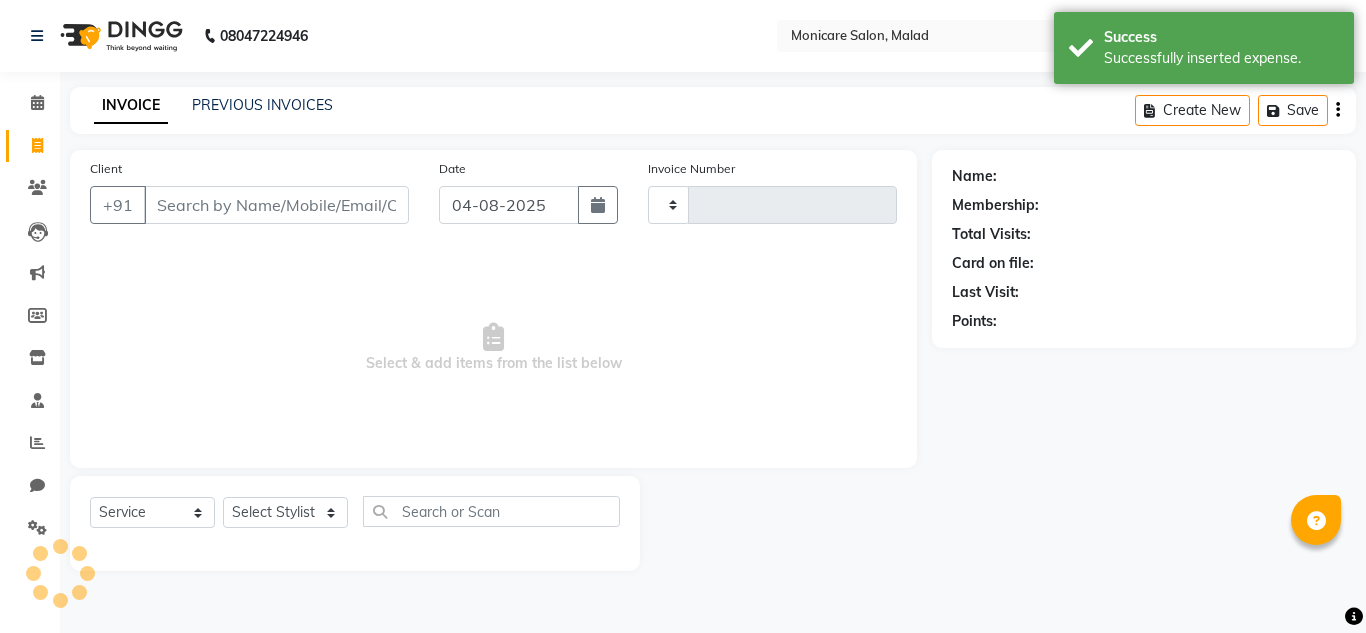 type on "0012" 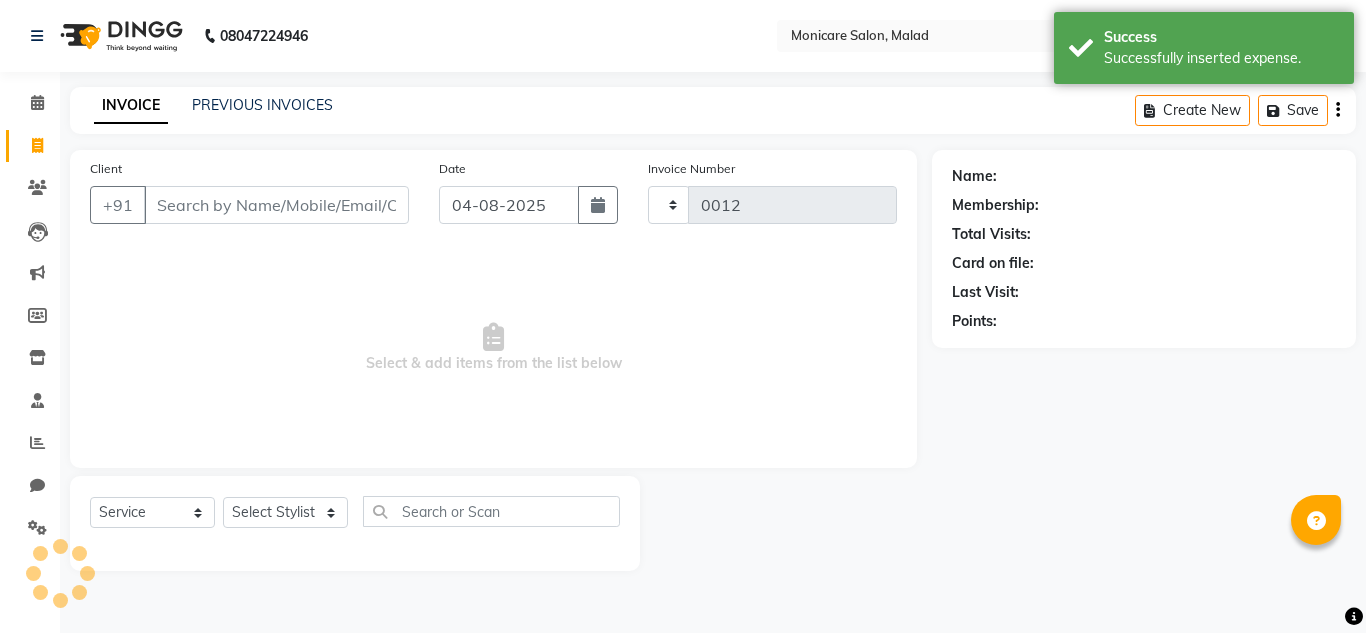 select on "8556" 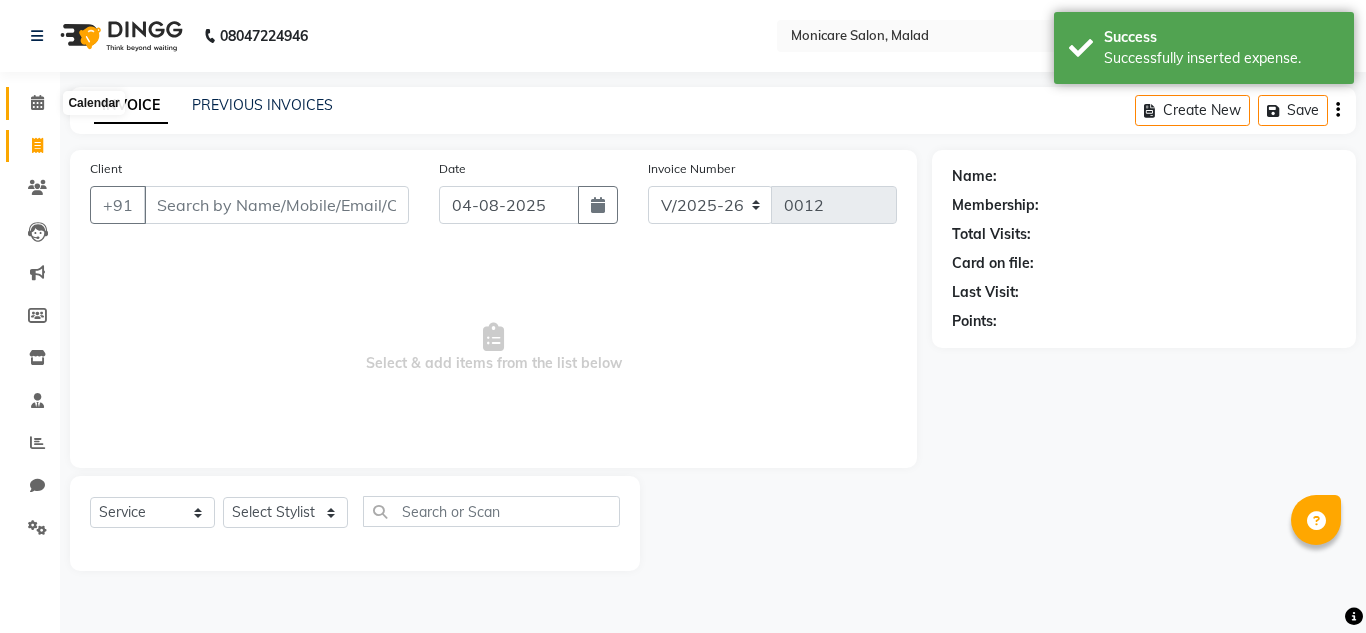 click 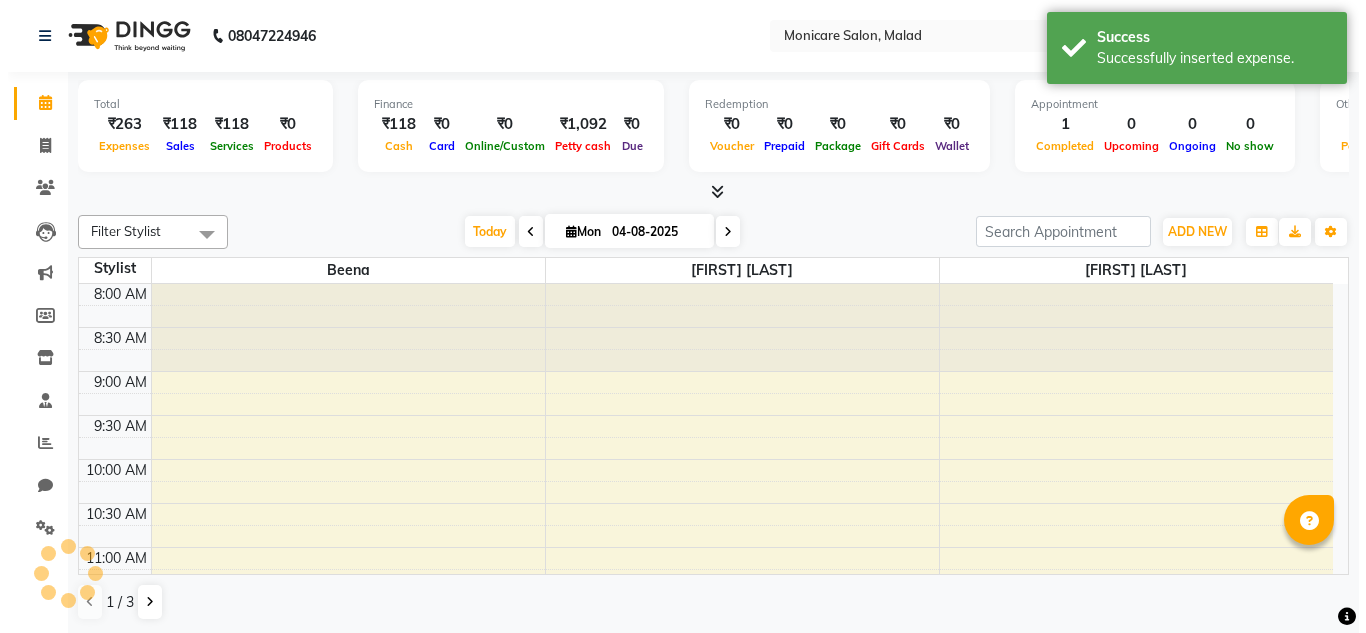 scroll, scrollTop: 0, scrollLeft: 0, axis: both 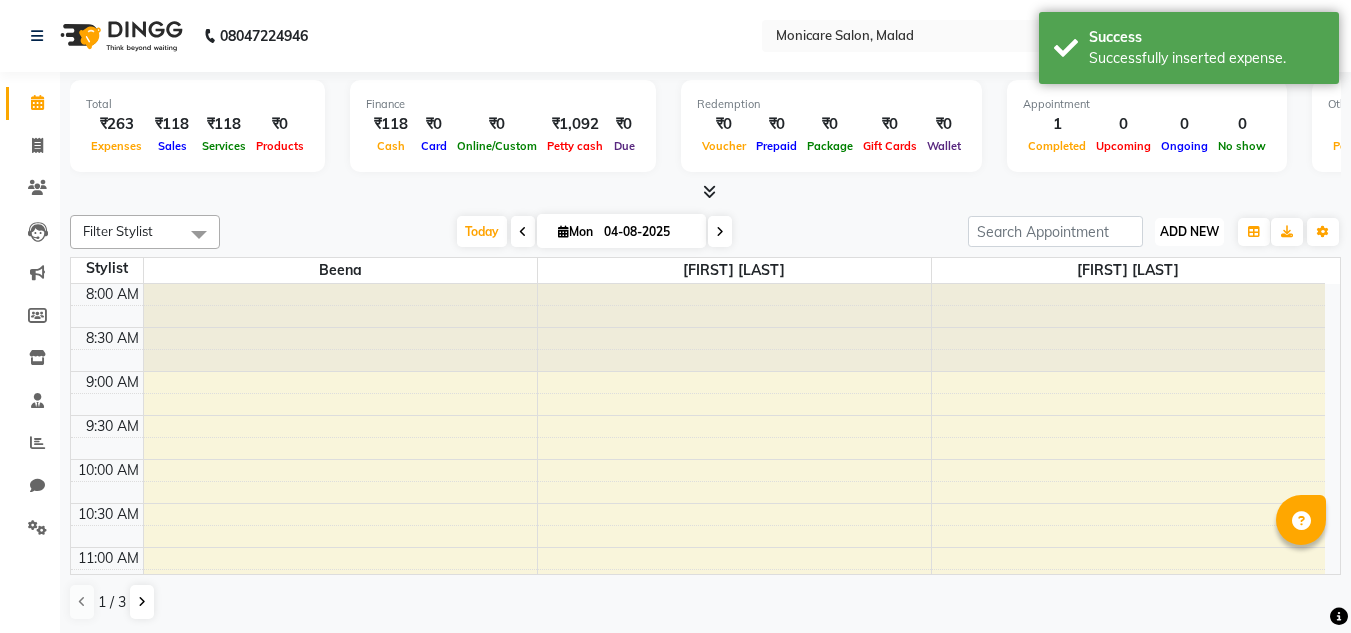 click on "ADD NEW" at bounding box center (1189, 231) 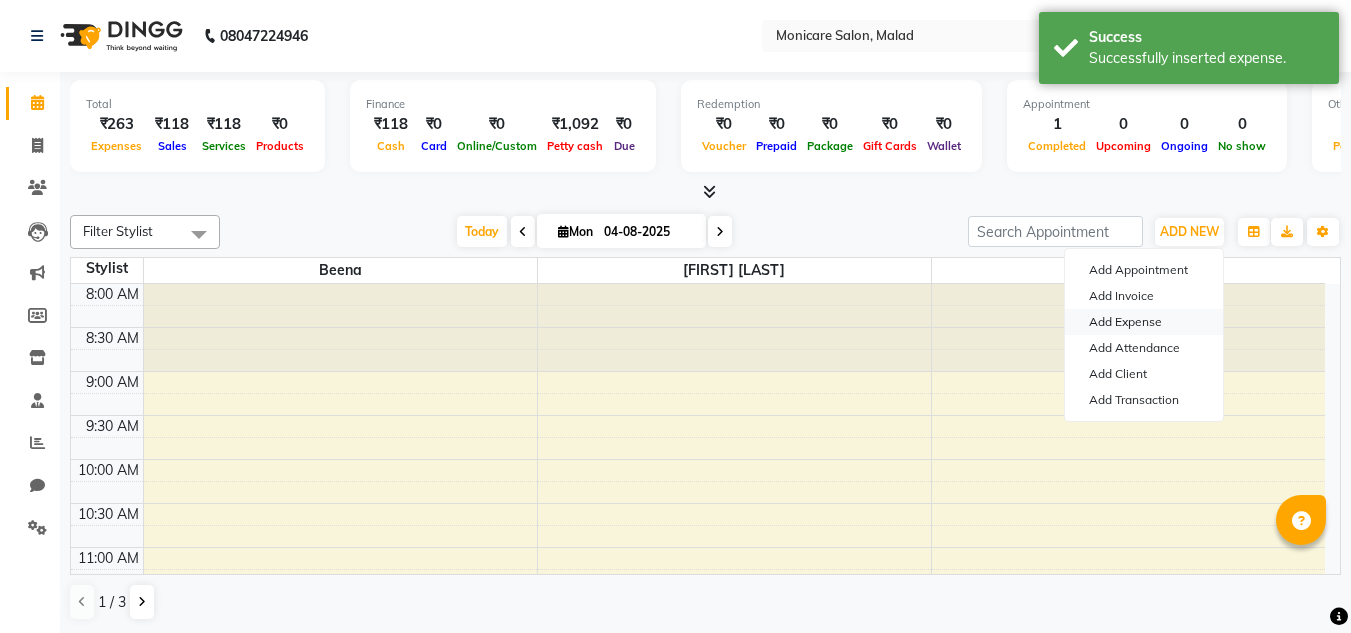 click on "Add Expense" at bounding box center (1144, 322) 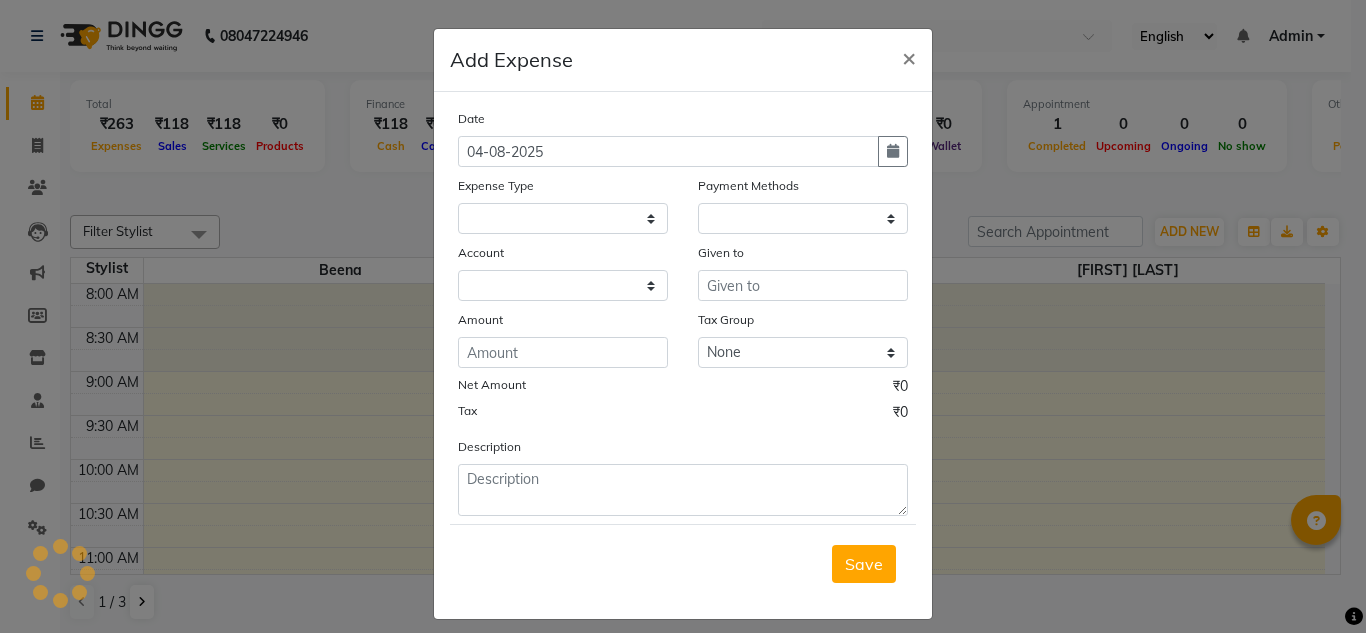 select on "1" 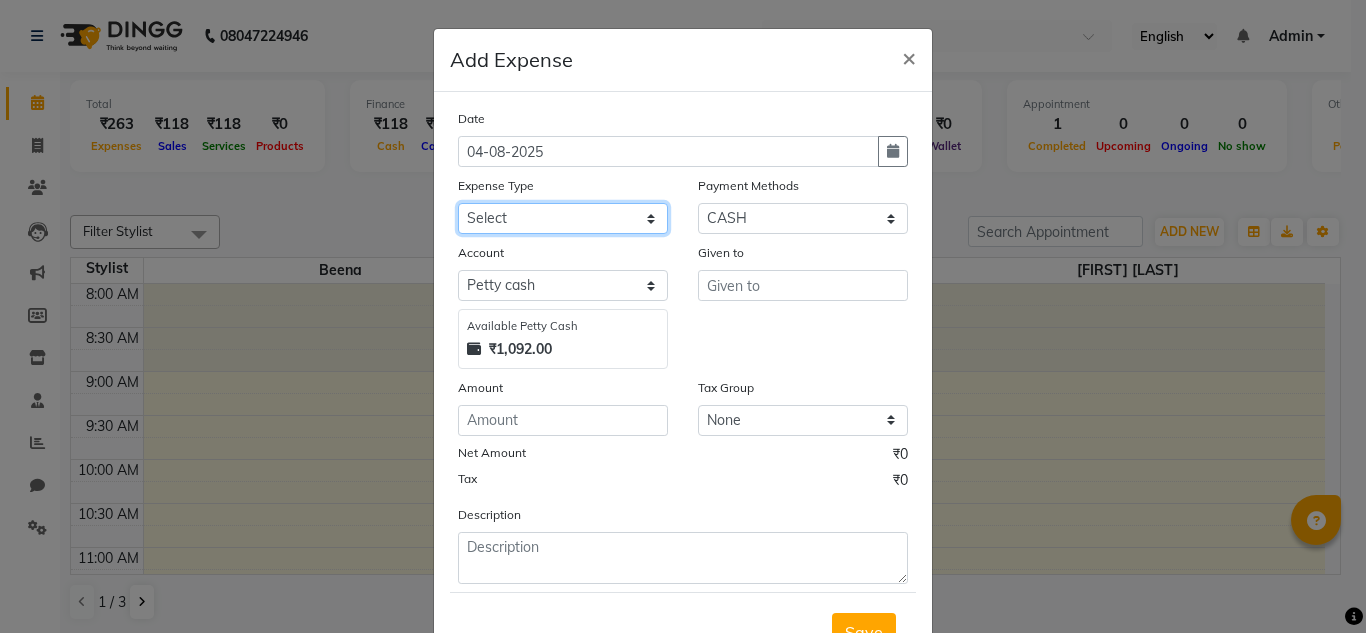 click on "Select Advance Salary Bank charges Cash transfer to bank Cash transfer to hub Client Snacks Clinical charges Conveyance Courier Equipment Fuel Govt fee Incentive Insurance International purchase Loan Repayment Maintenance Marketing Medical expense Medical Expense Miscellaneous MRA Other Pantry Product Recharge Rent Salary Staff Snacks Stationary Tax Tea & Refreshment Utilities" 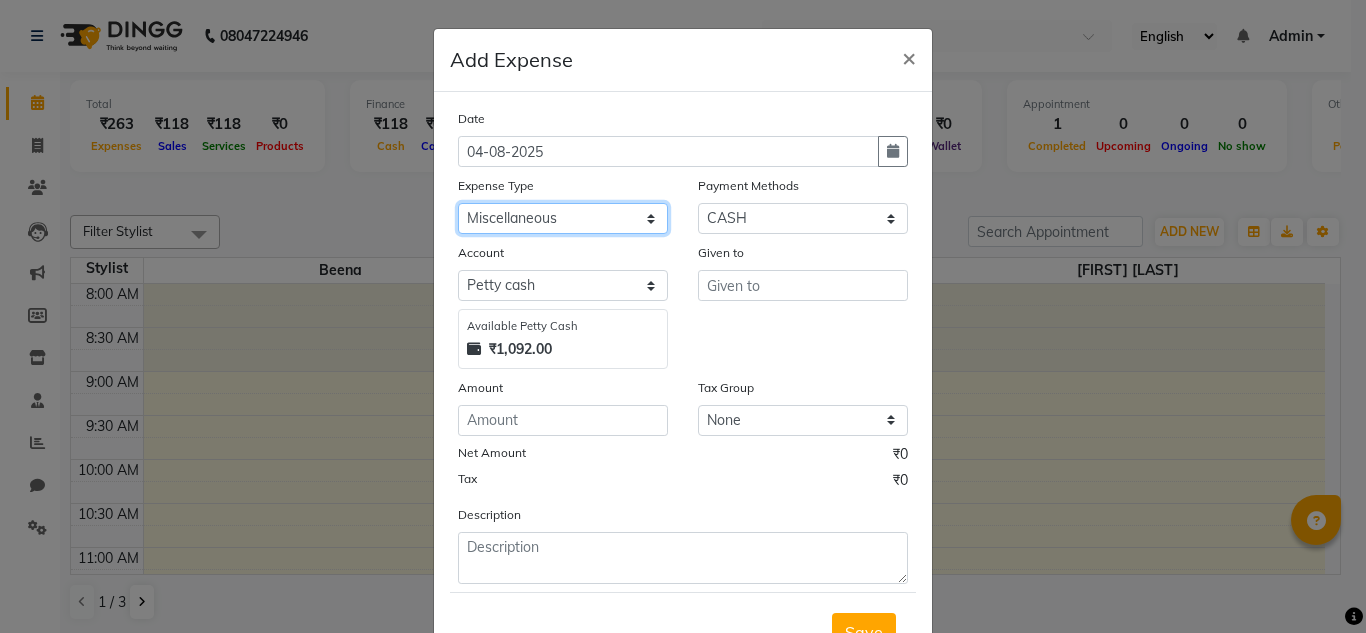 click on "Select Advance Salary Bank charges Cash transfer to bank Cash transfer to hub Client Snacks Clinical charges Conveyance Courier Equipment Fuel Govt fee Incentive Insurance International purchase Loan Repayment Maintenance Marketing Medical expense Medical Expense Miscellaneous MRA Other Pantry Product Recharge Rent Salary Staff Snacks Stationary Tax Tea & Refreshment Utilities" 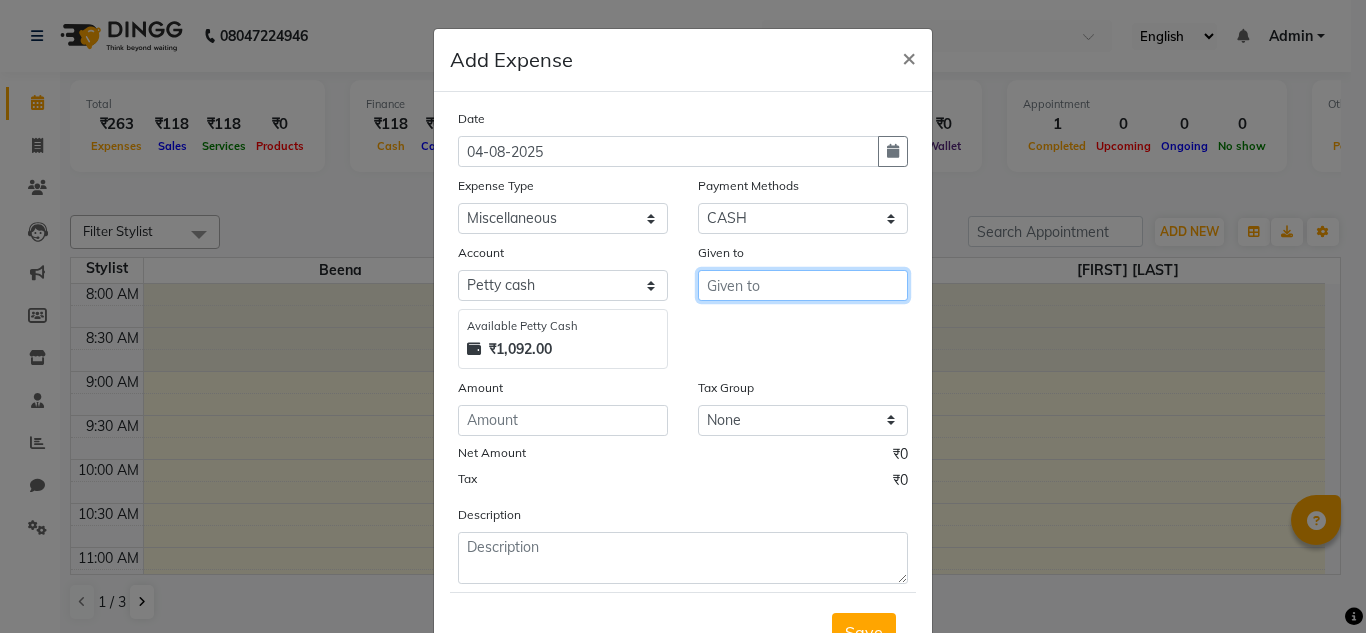 click at bounding box center (803, 285) 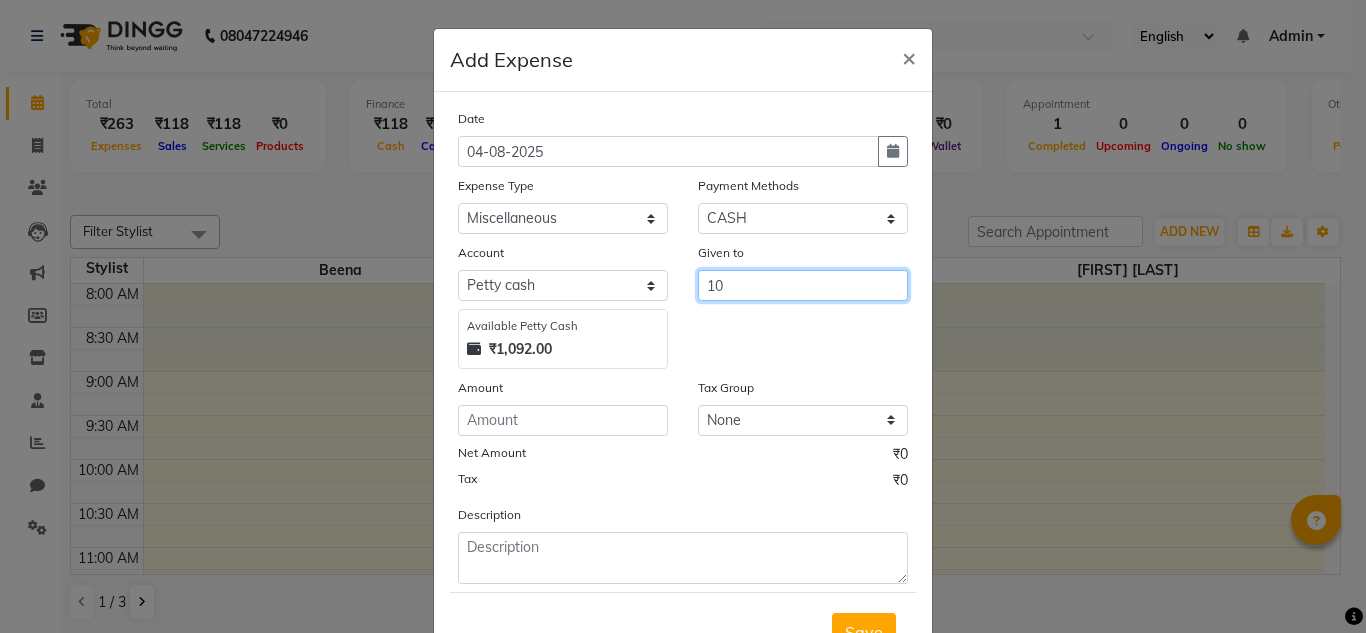 type on "1" 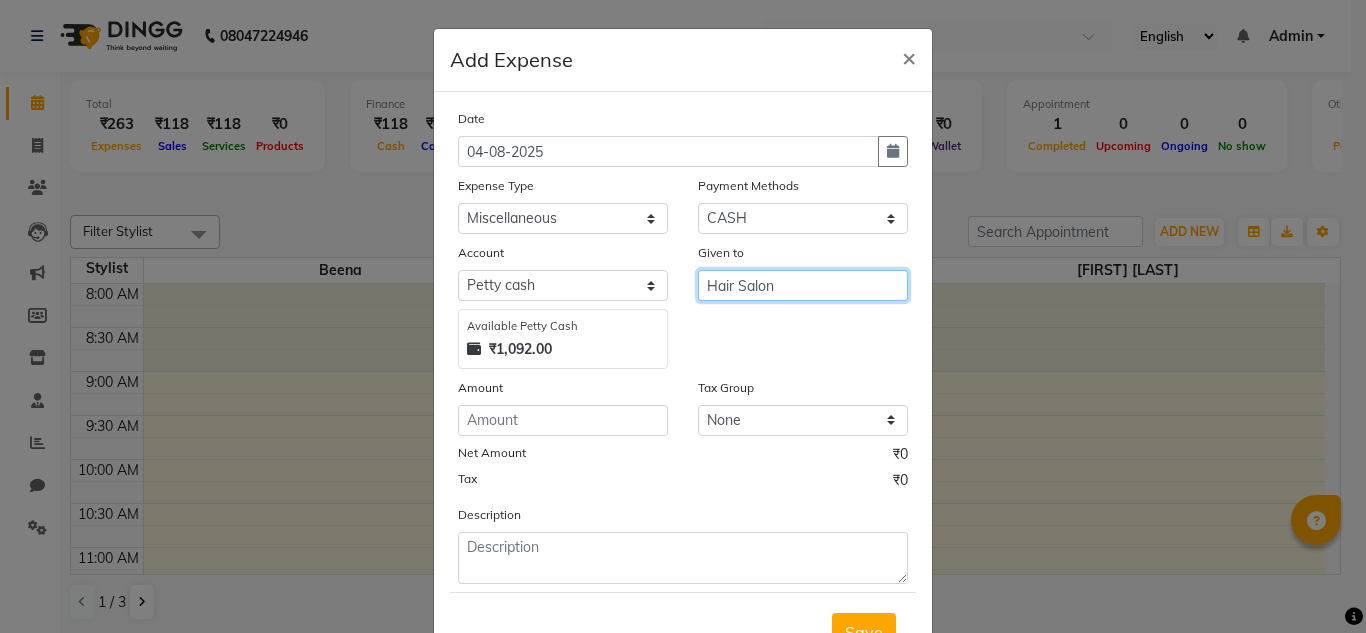 type on "Hair Salon" 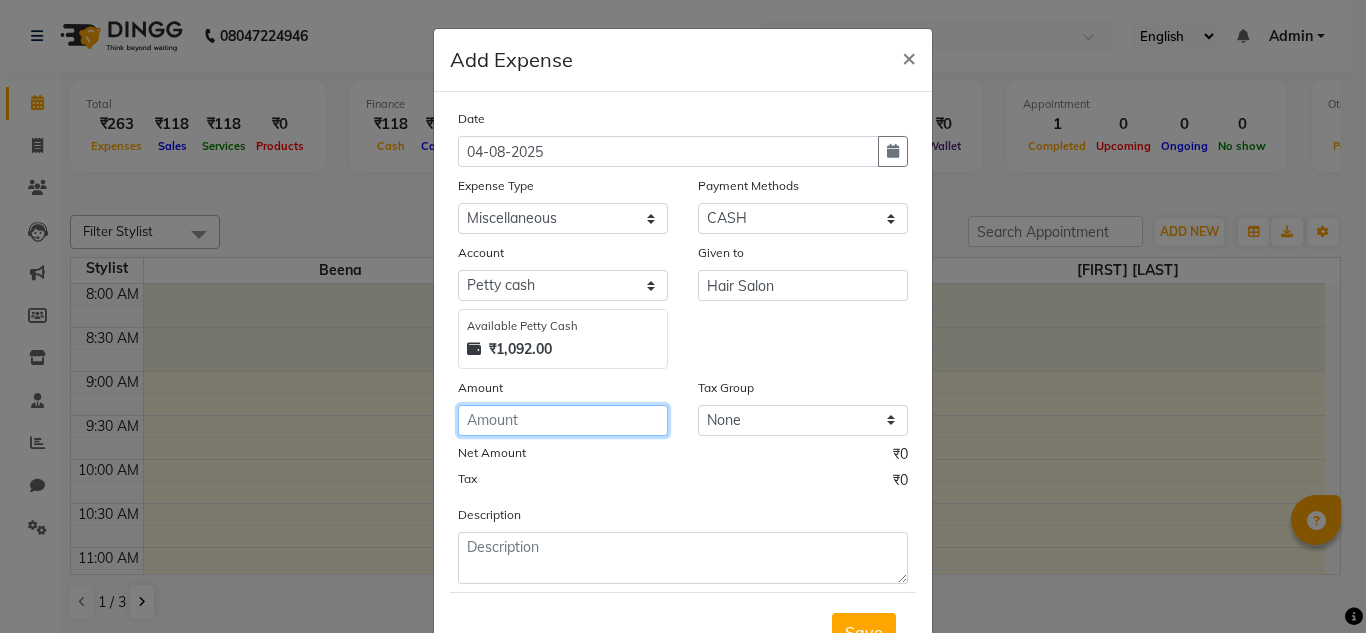 click 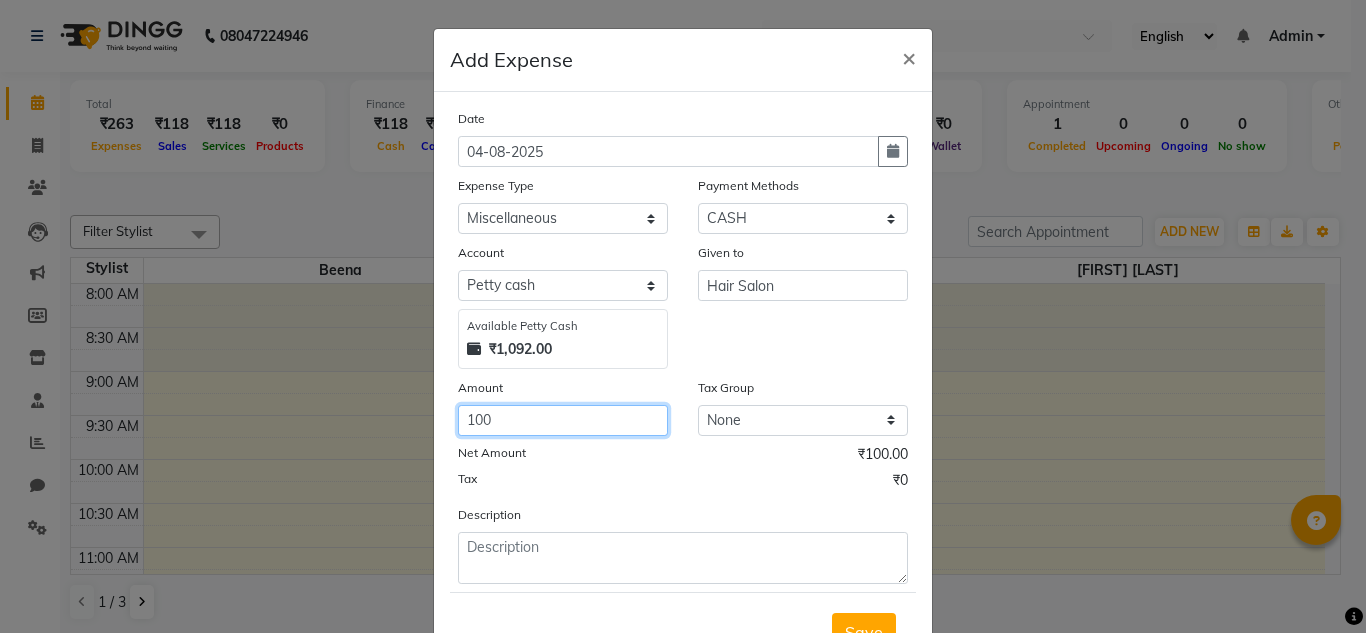 type on "100" 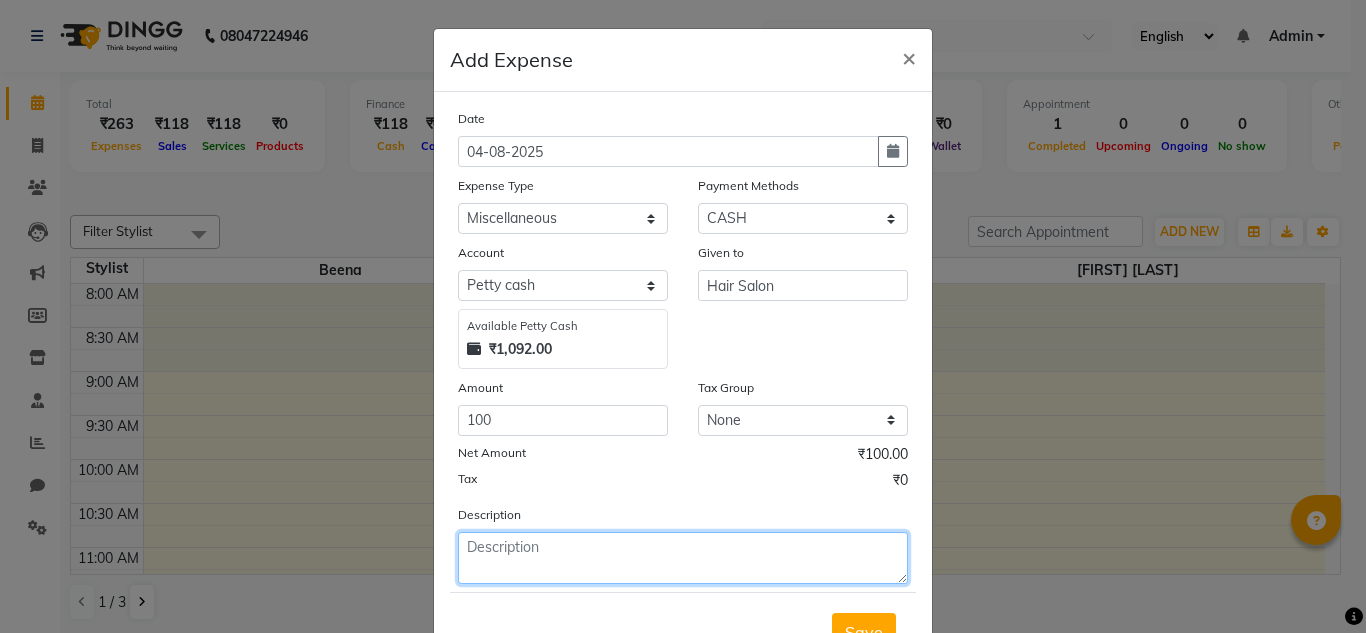 click 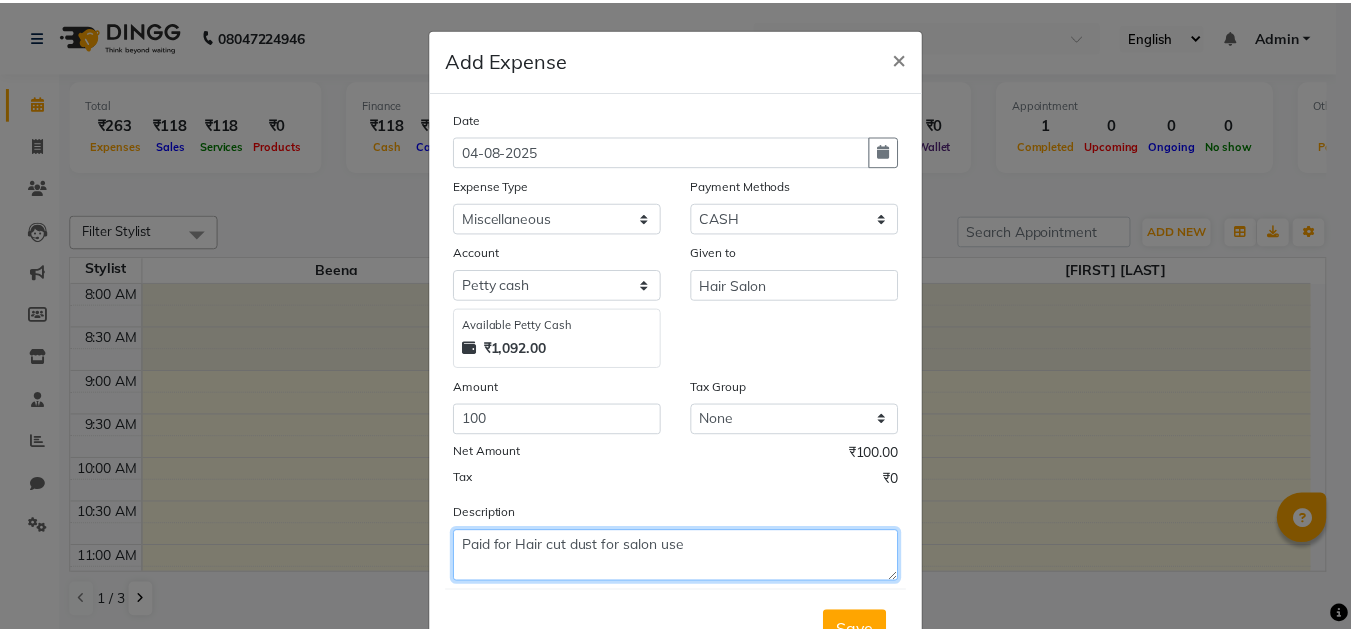 scroll, scrollTop: 83, scrollLeft: 0, axis: vertical 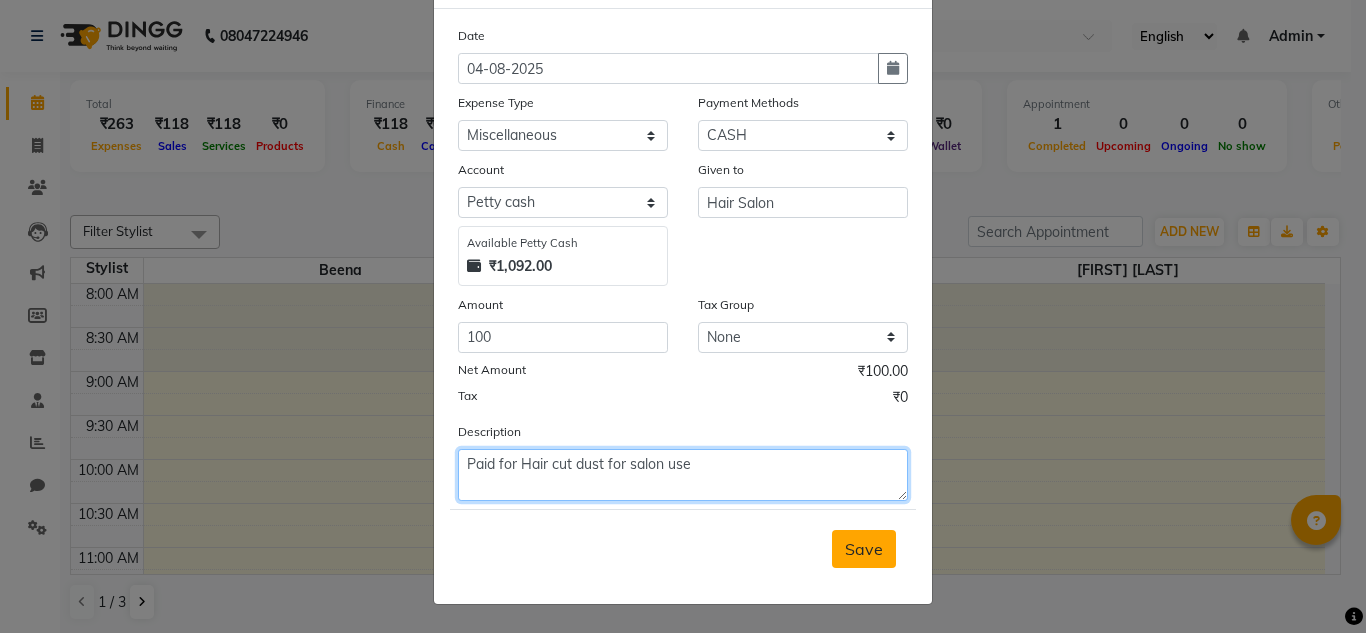 type on "Paid for Hair cut dust for salon use" 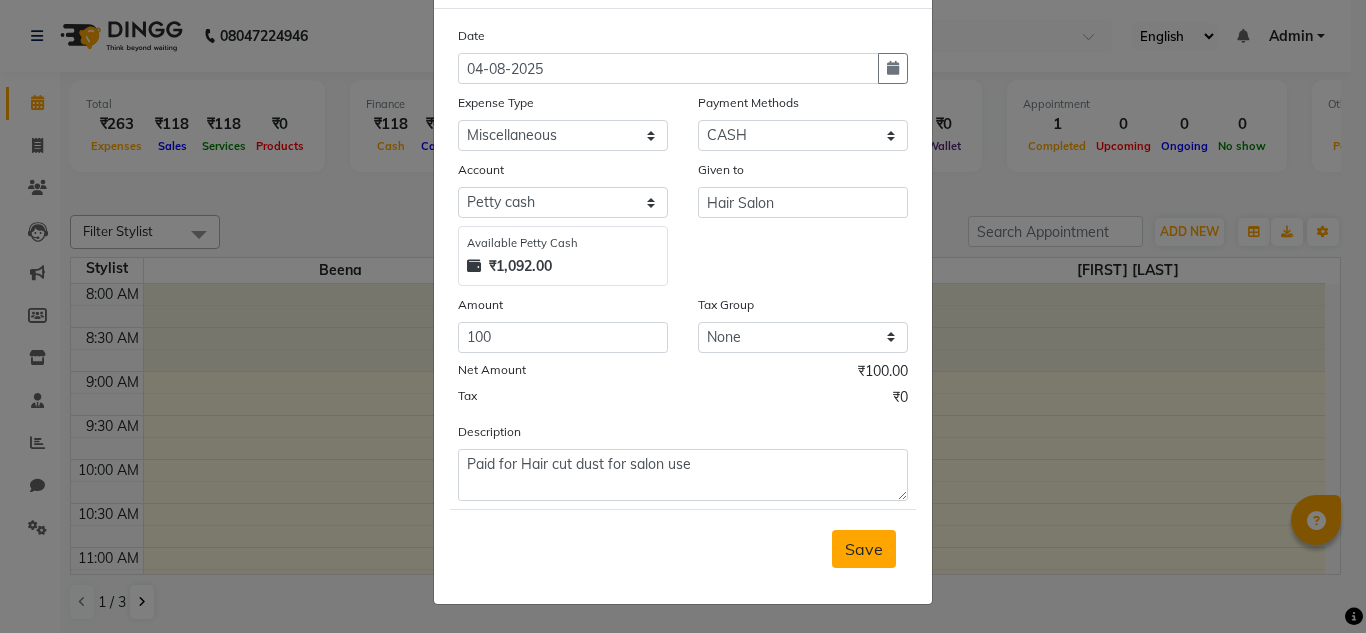 click on "Save" at bounding box center [864, 549] 